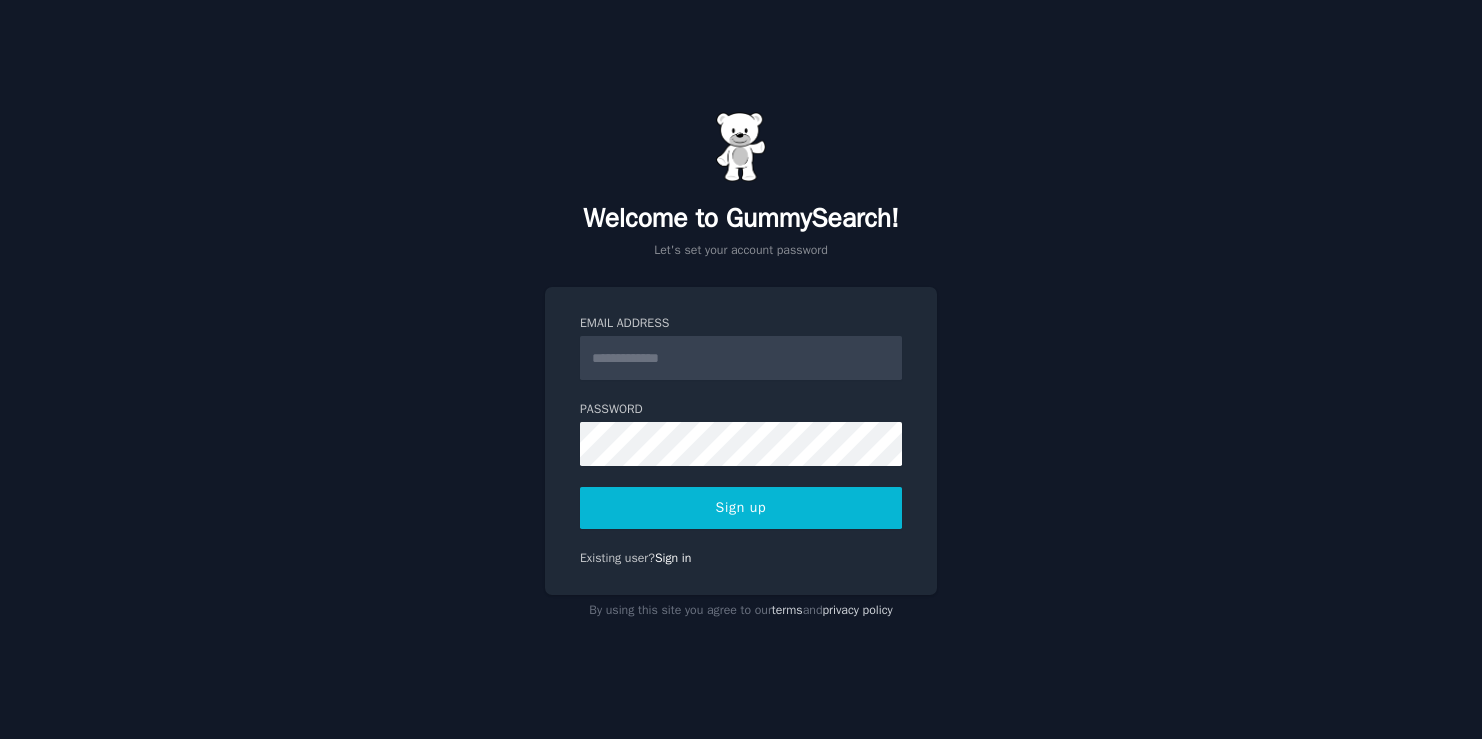 scroll, scrollTop: 0, scrollLeft: 0, axis: both 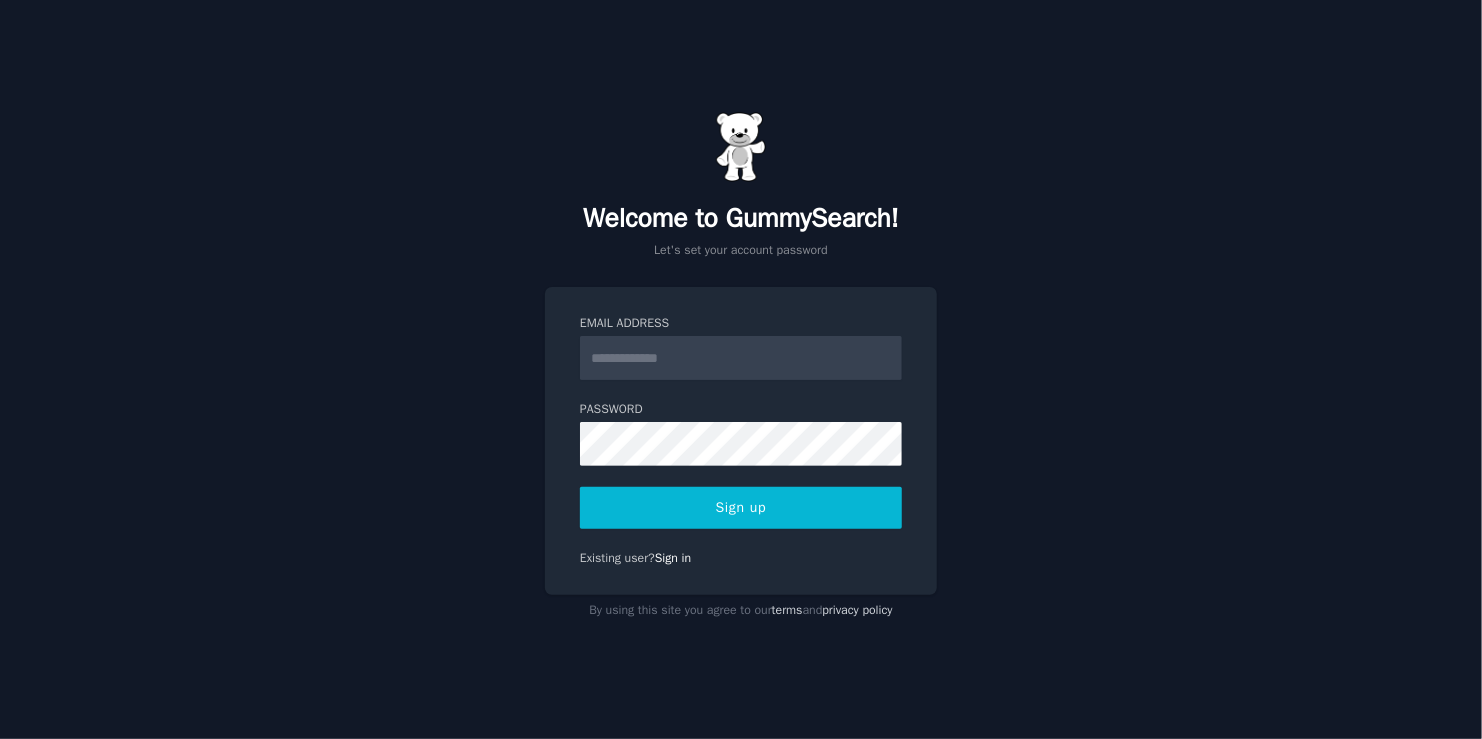 click on "Email Address" at bounding box center [741, 358] 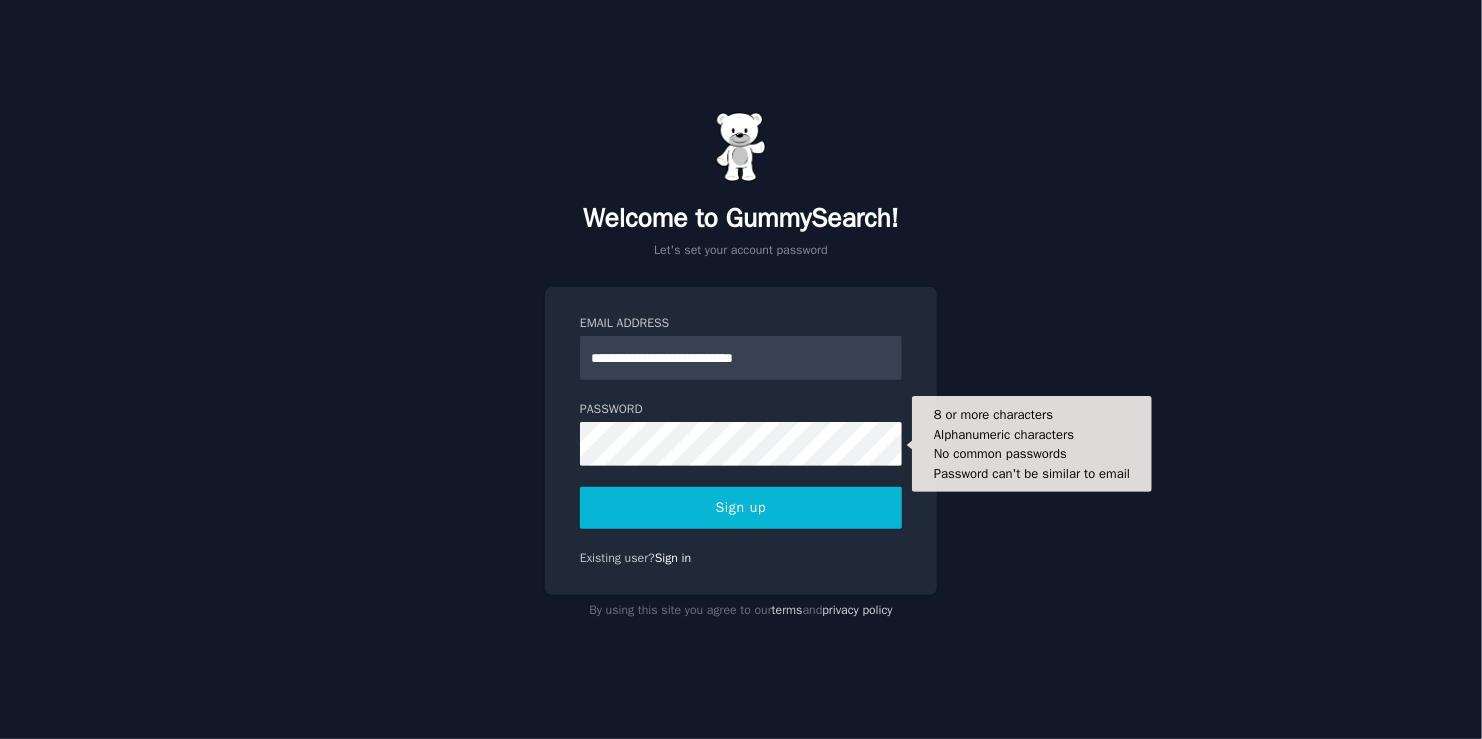 type on "**********" 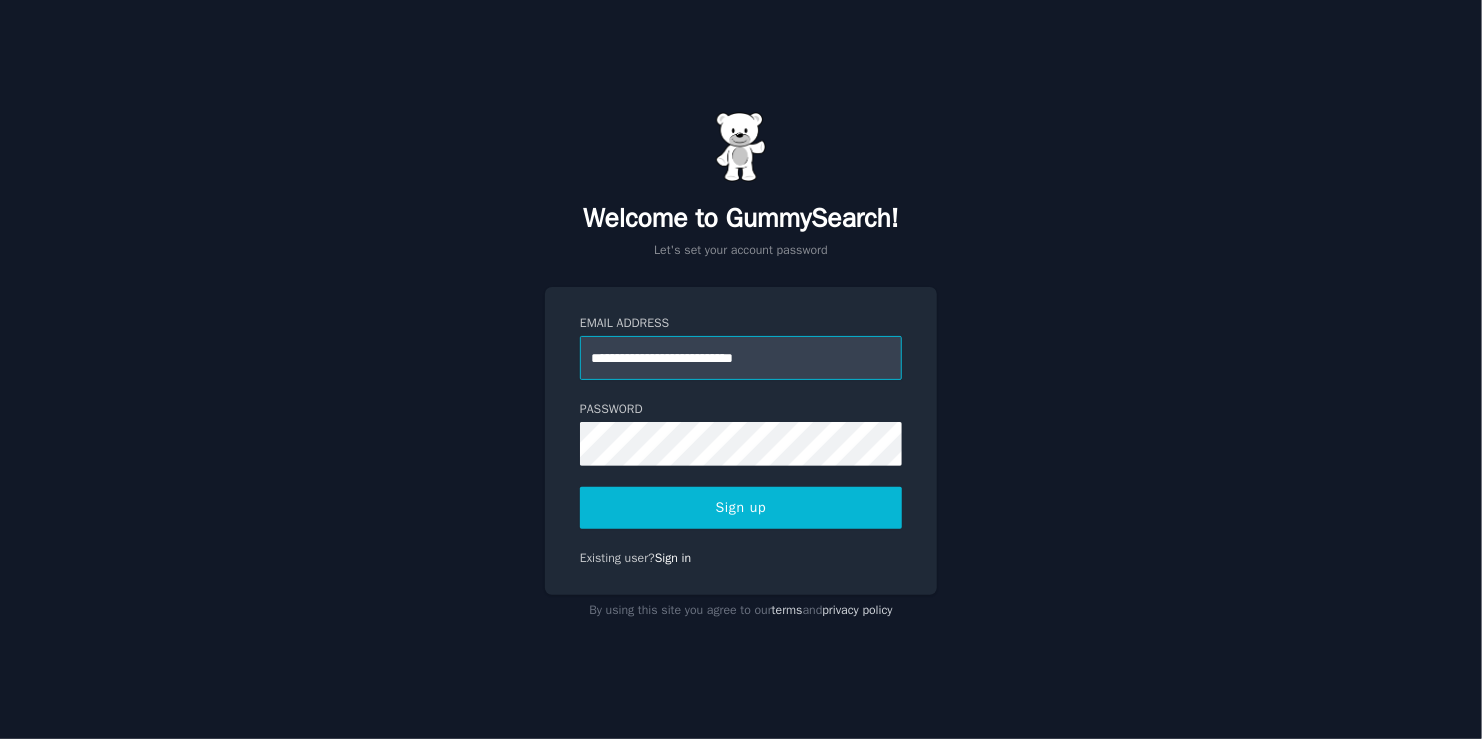 click on "**********" at bounding box center [741, 358] 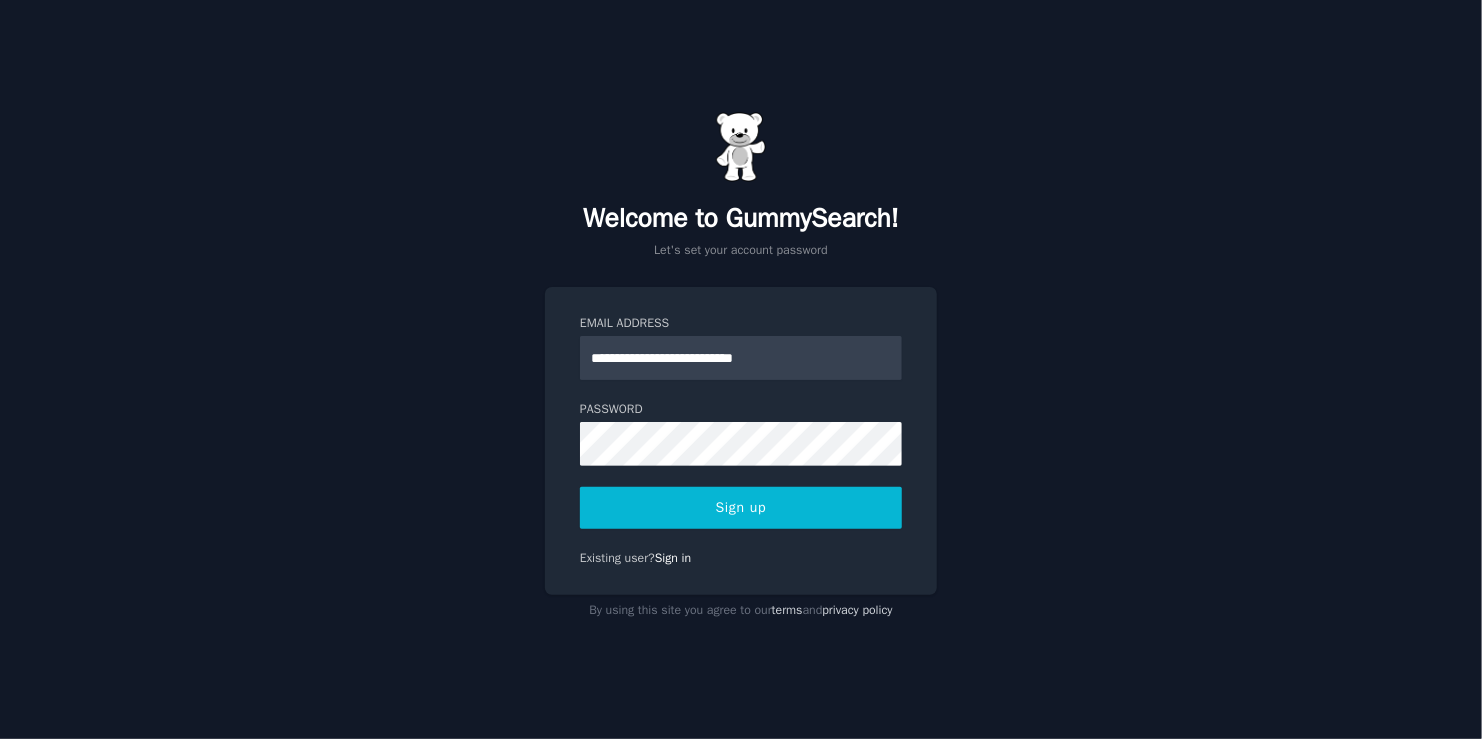 click on "Sign up" at bounding box center [741, 508] 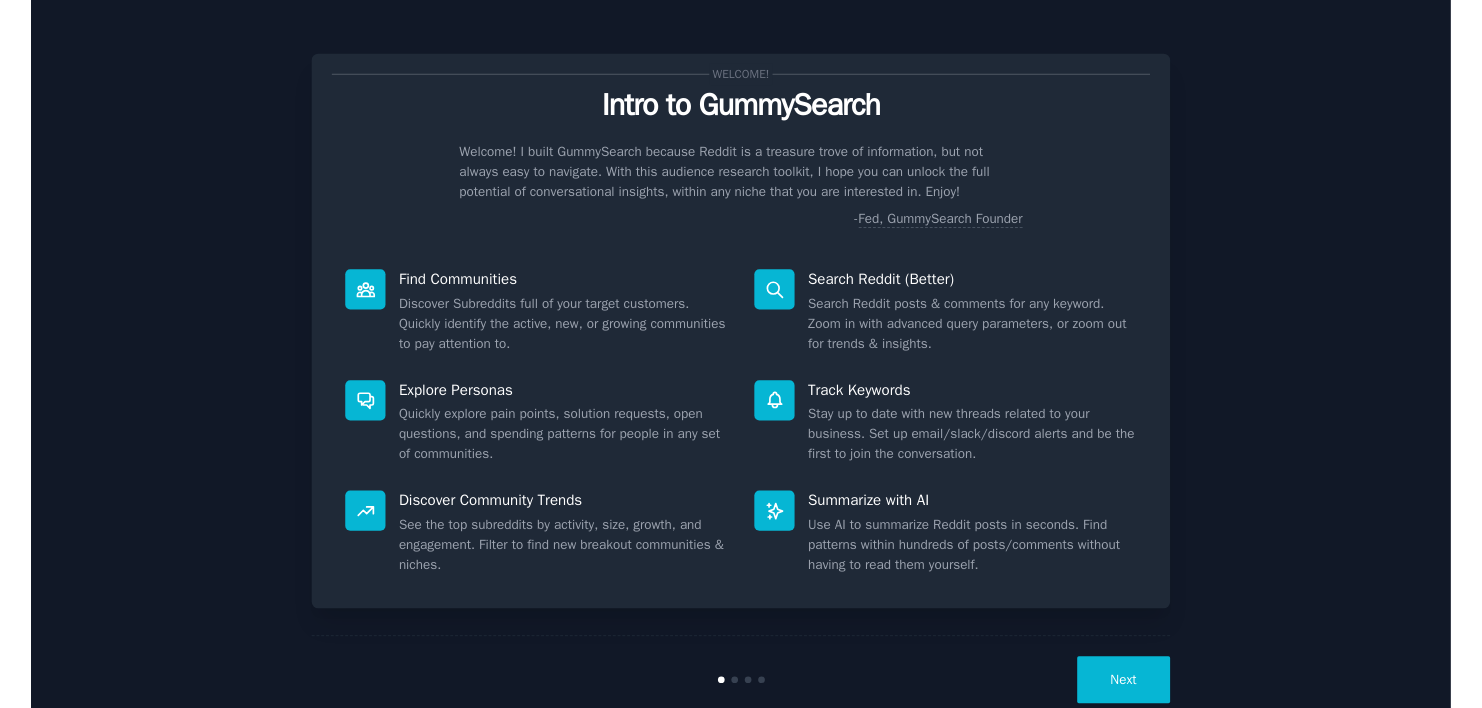 scroll, scrollTop: 0, scrollLeft: 0, axis: both 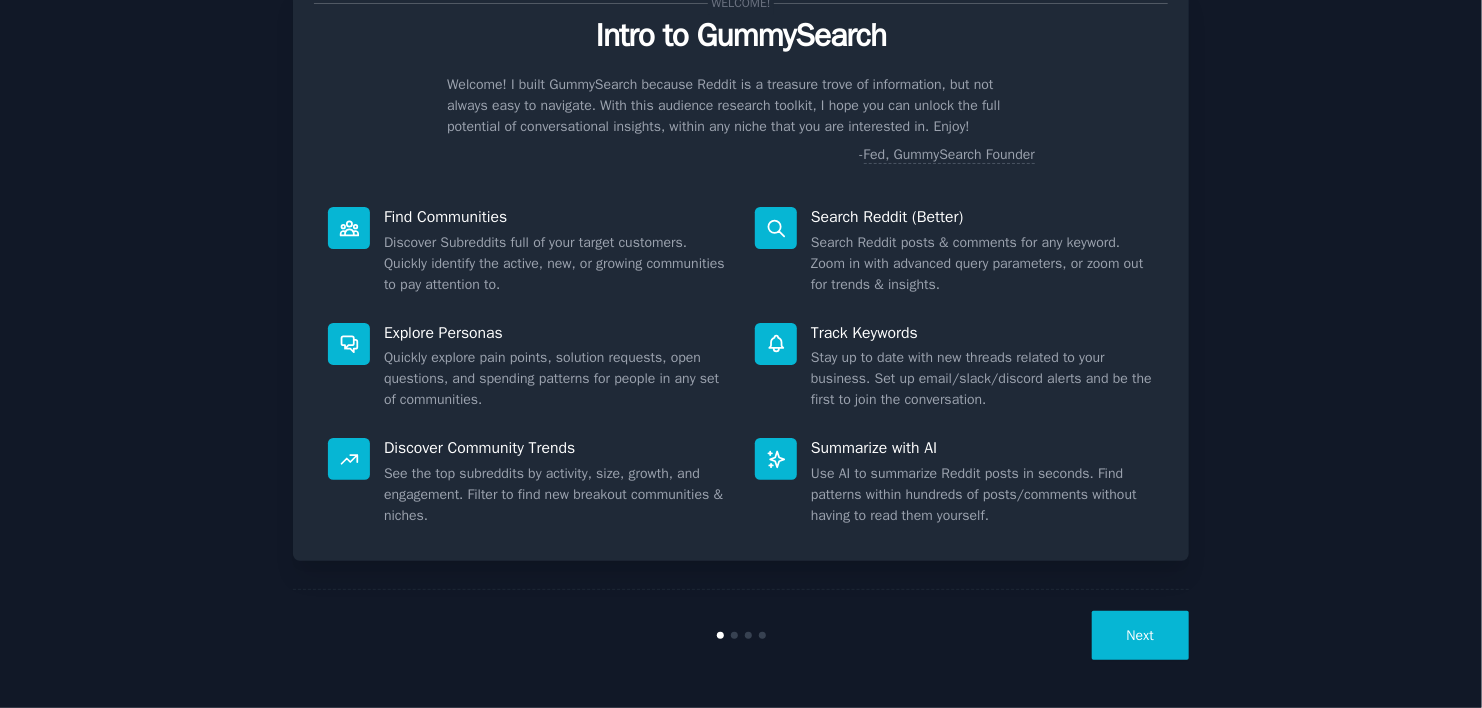 click on "Next" at bounding box center (1140, 635) 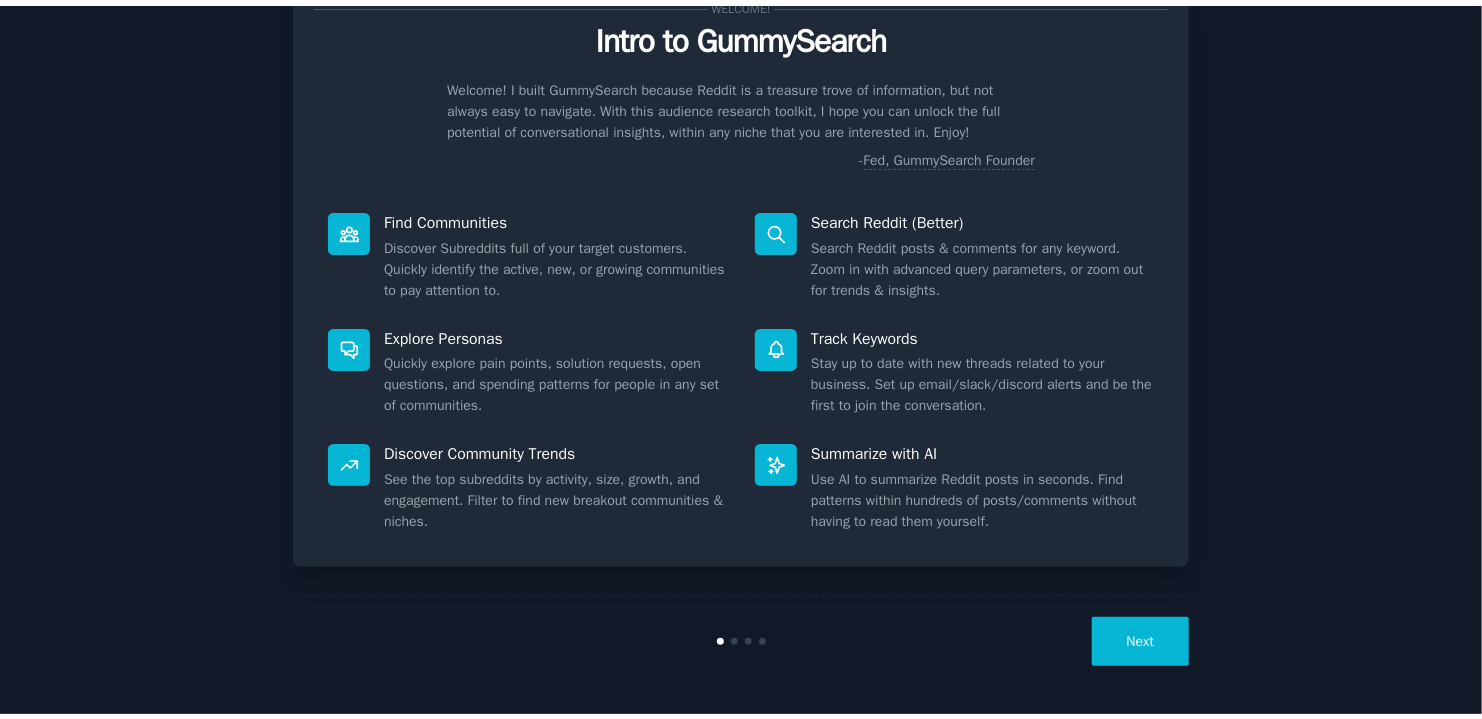 scroll, scrollTop: 8, scrollLeft: 0, axis: vertical 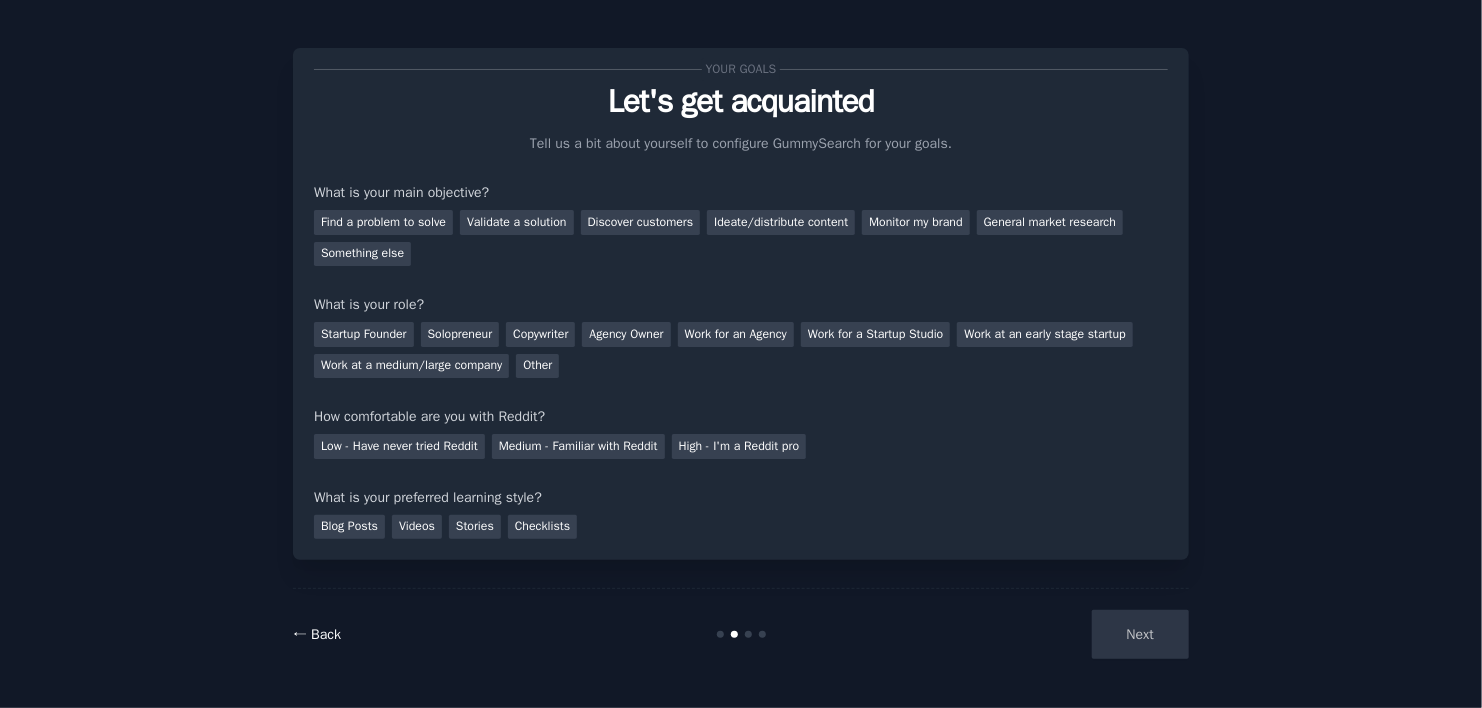 click on "← Back" at bounding box center (317, 634) 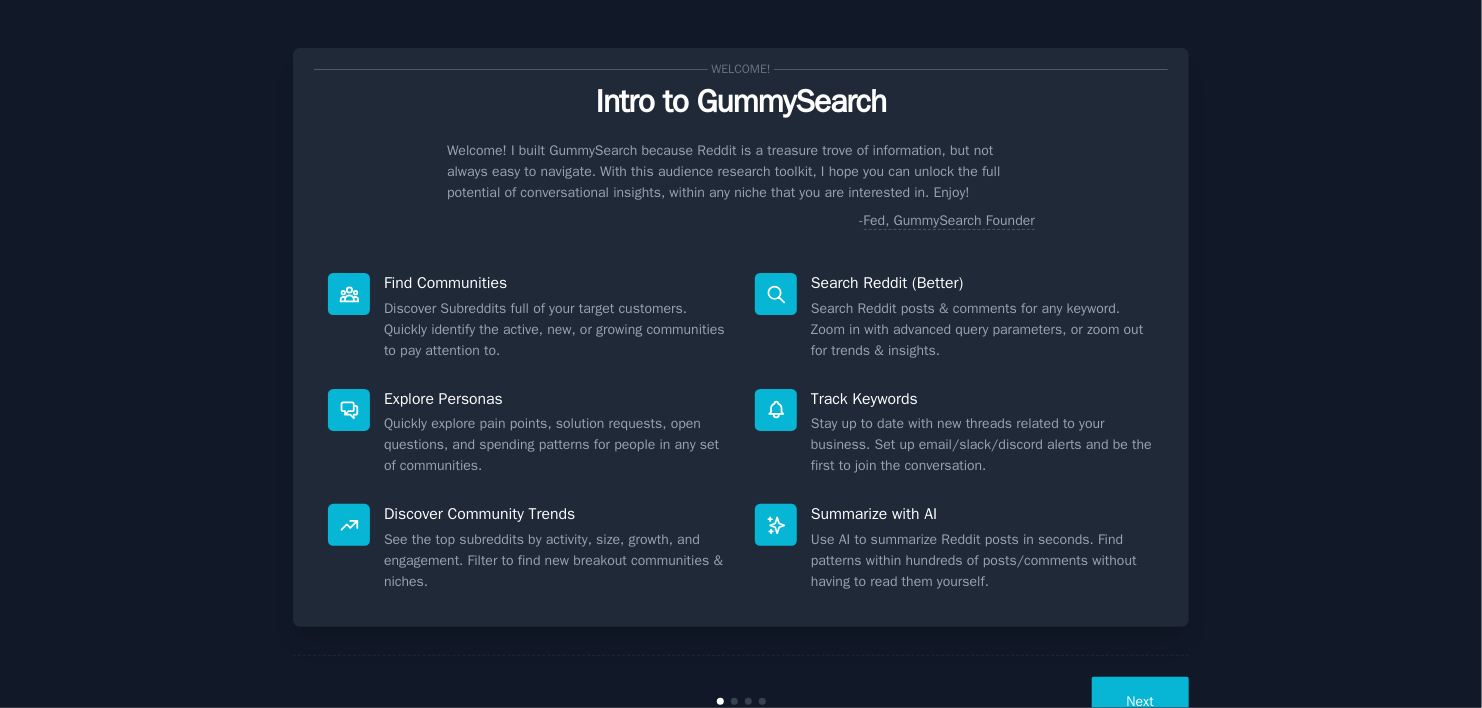 click on "Next" at bounding box center [1140, 701] 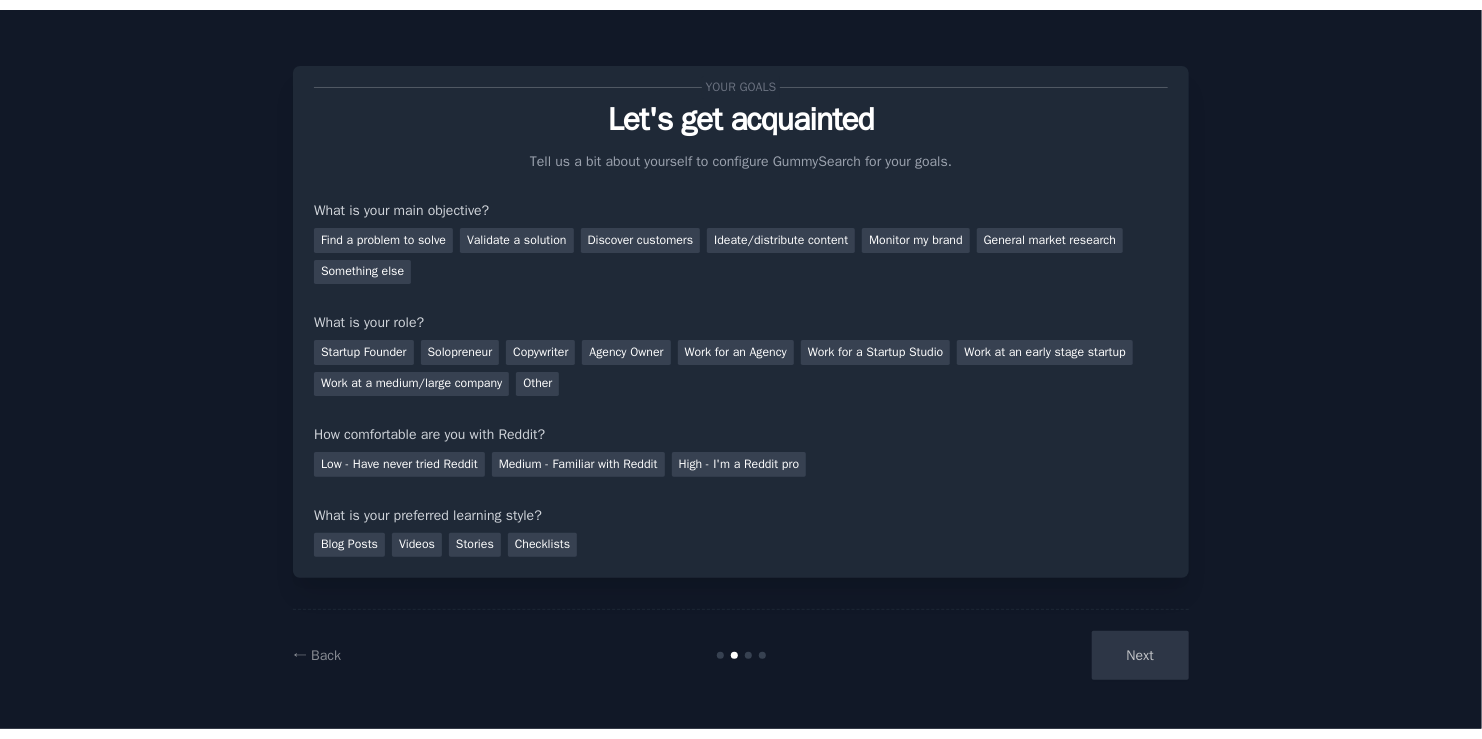 scroll, scrollTop: 0, scrollLeft: 0, axis: both 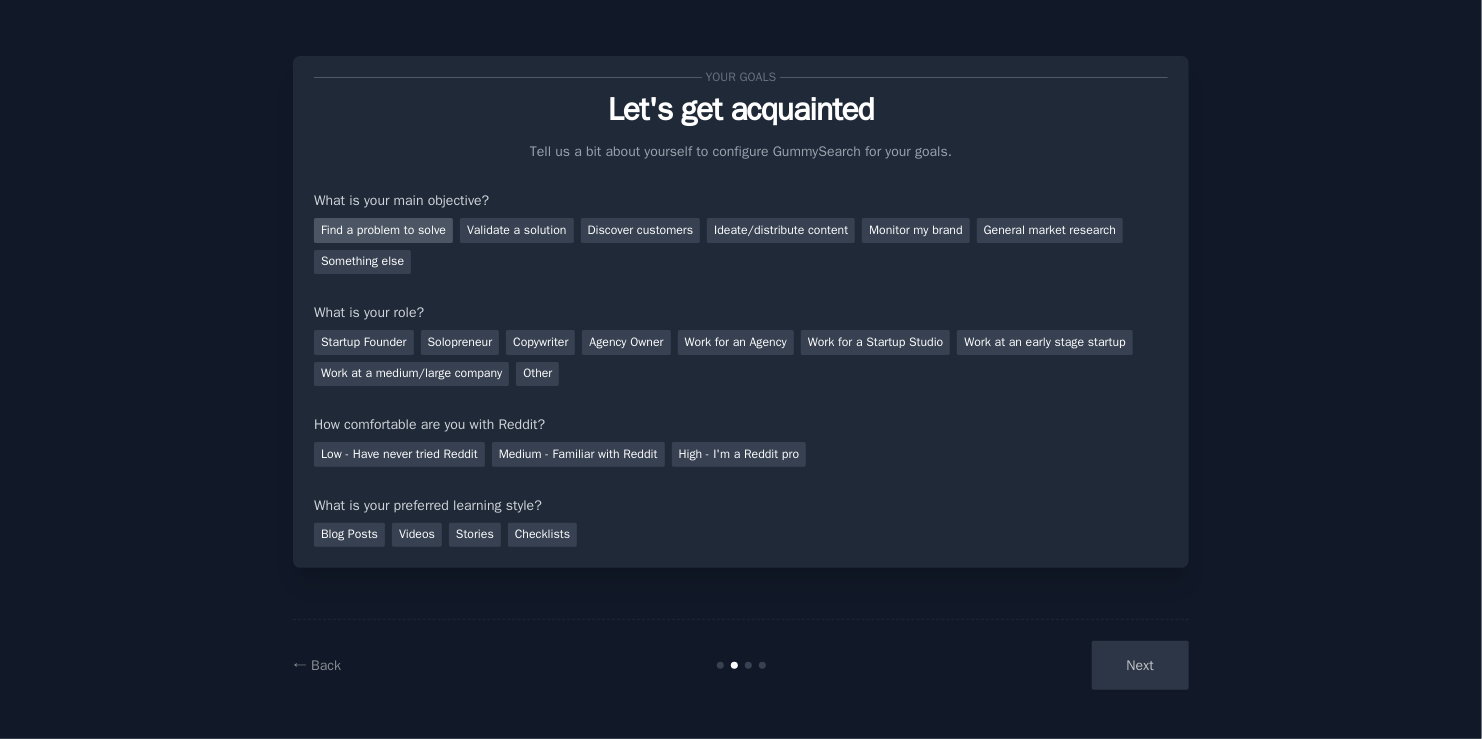 click on "Find a problem to solve" at bounding box center (383, 230) 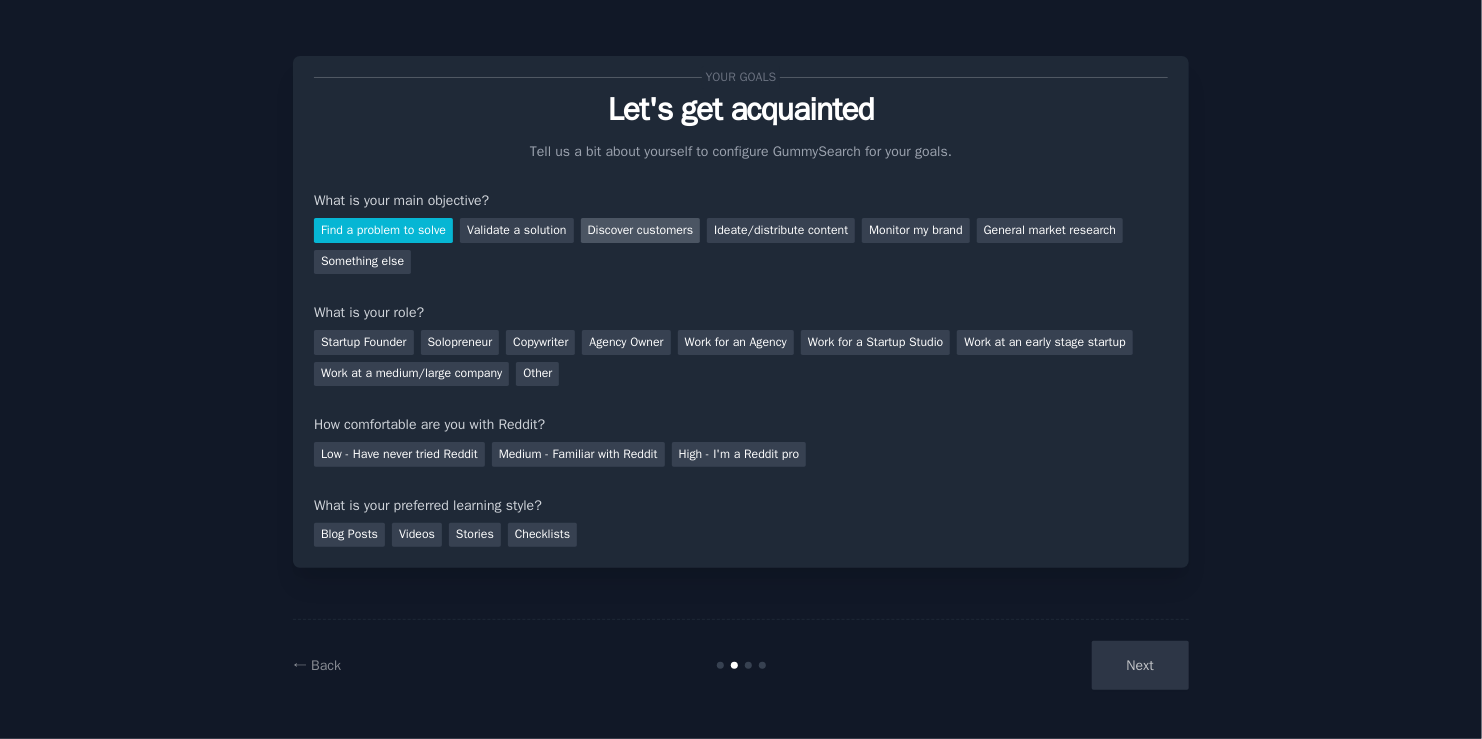 click on "Discover customers" at bounding box center (641, 230) 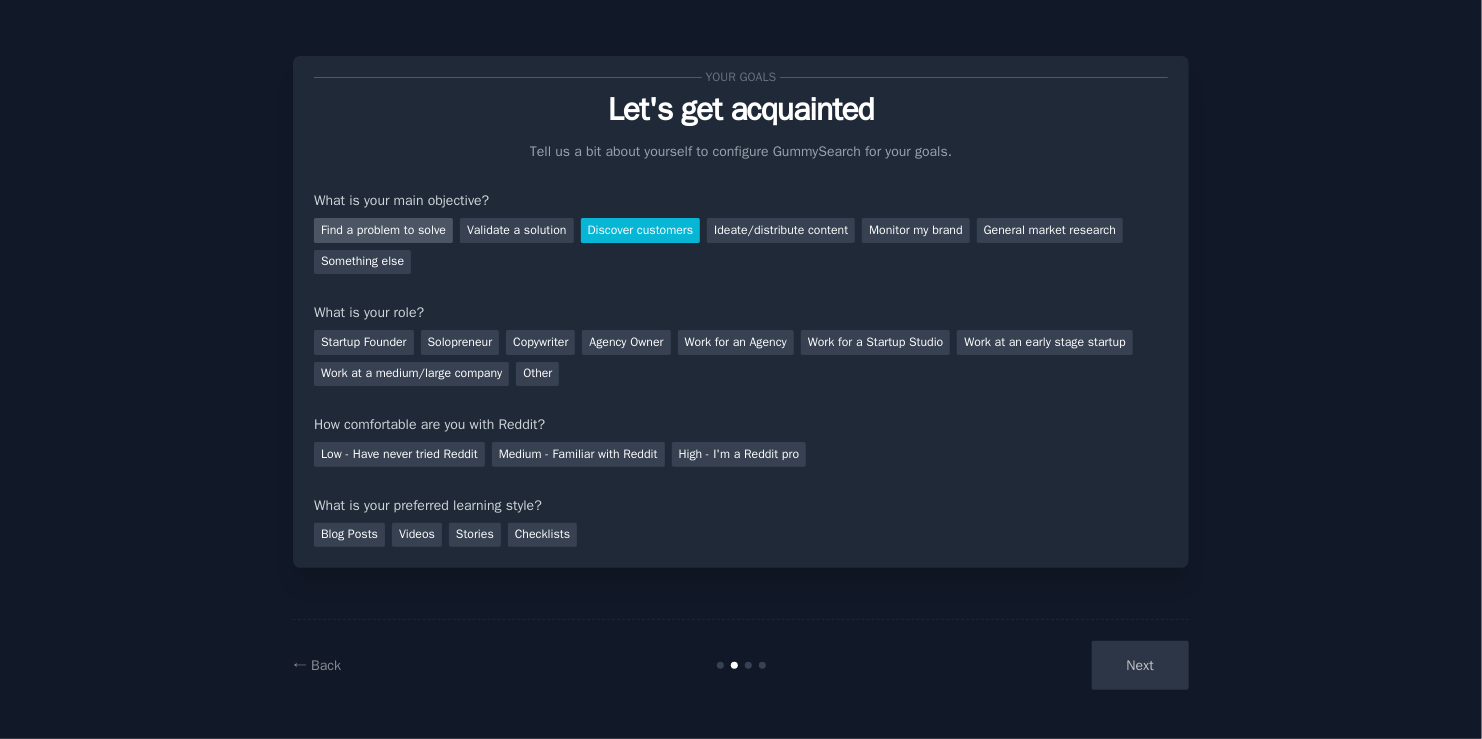 click on "Find a problem to solve" at bounding box center (383, 230) 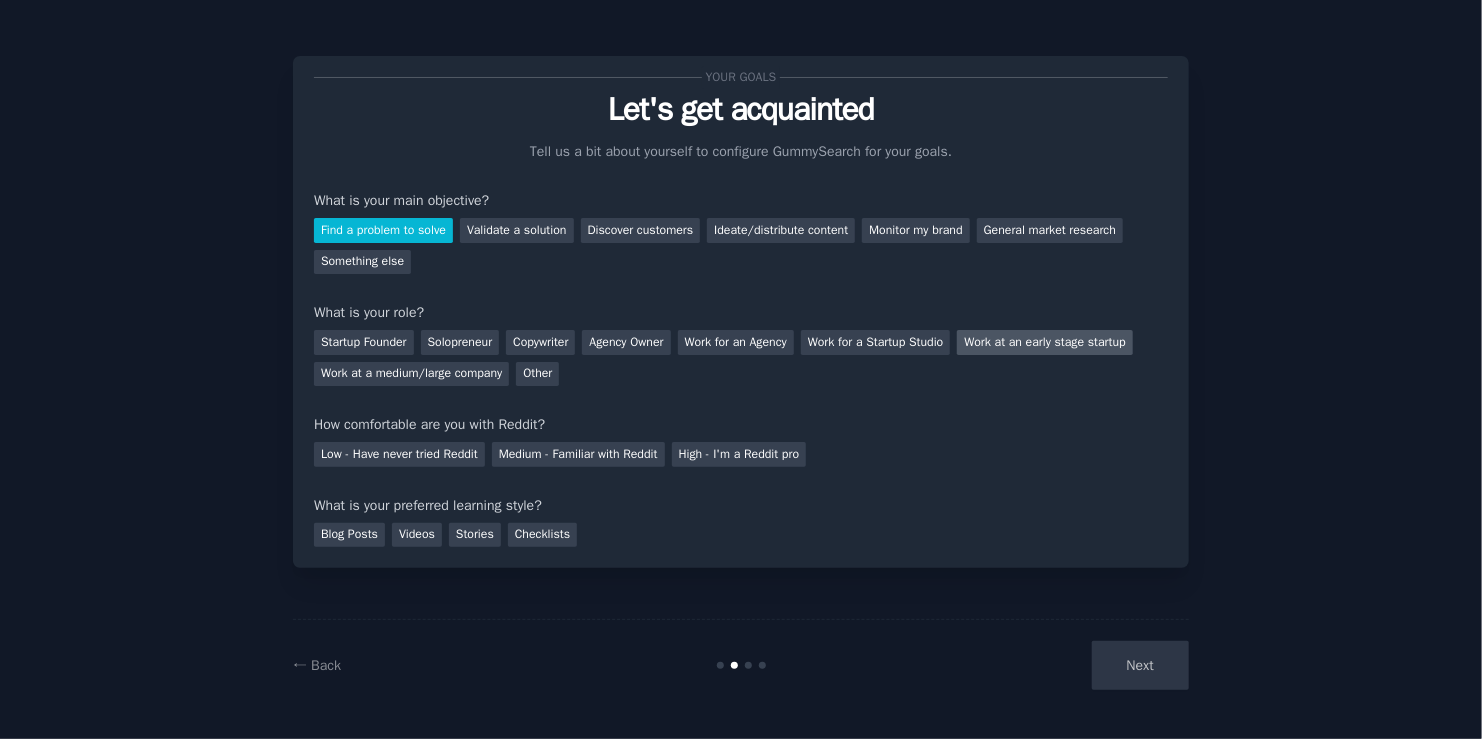 click on "Work at an early stage startup" at bounding box center [1044, 342] 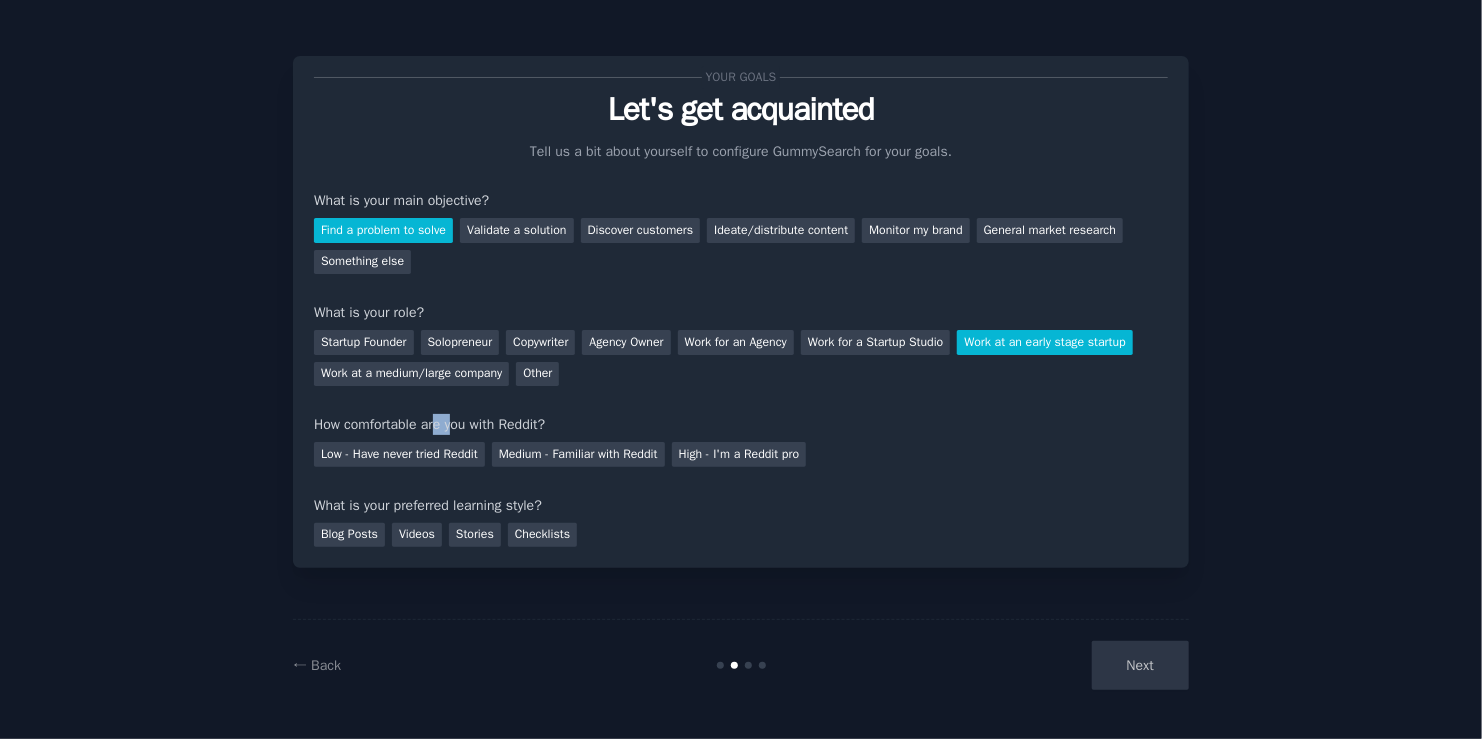 drag, startPoint x: 443, startPoint y: 420, endPoint x: 462, endPoint y: 414, distance: 19.924858 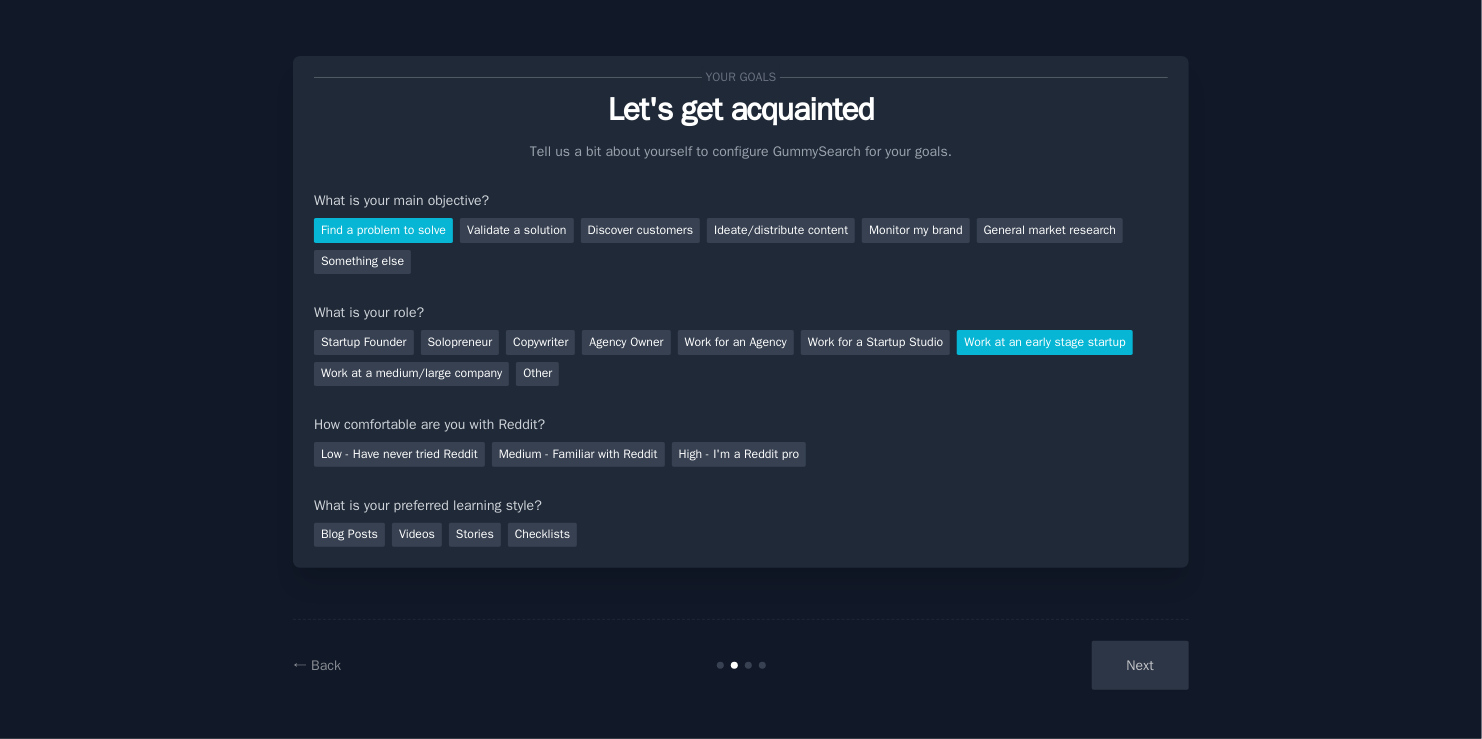 click on "How comfortable are you with Reddit?" at bounding box center (741, 424) 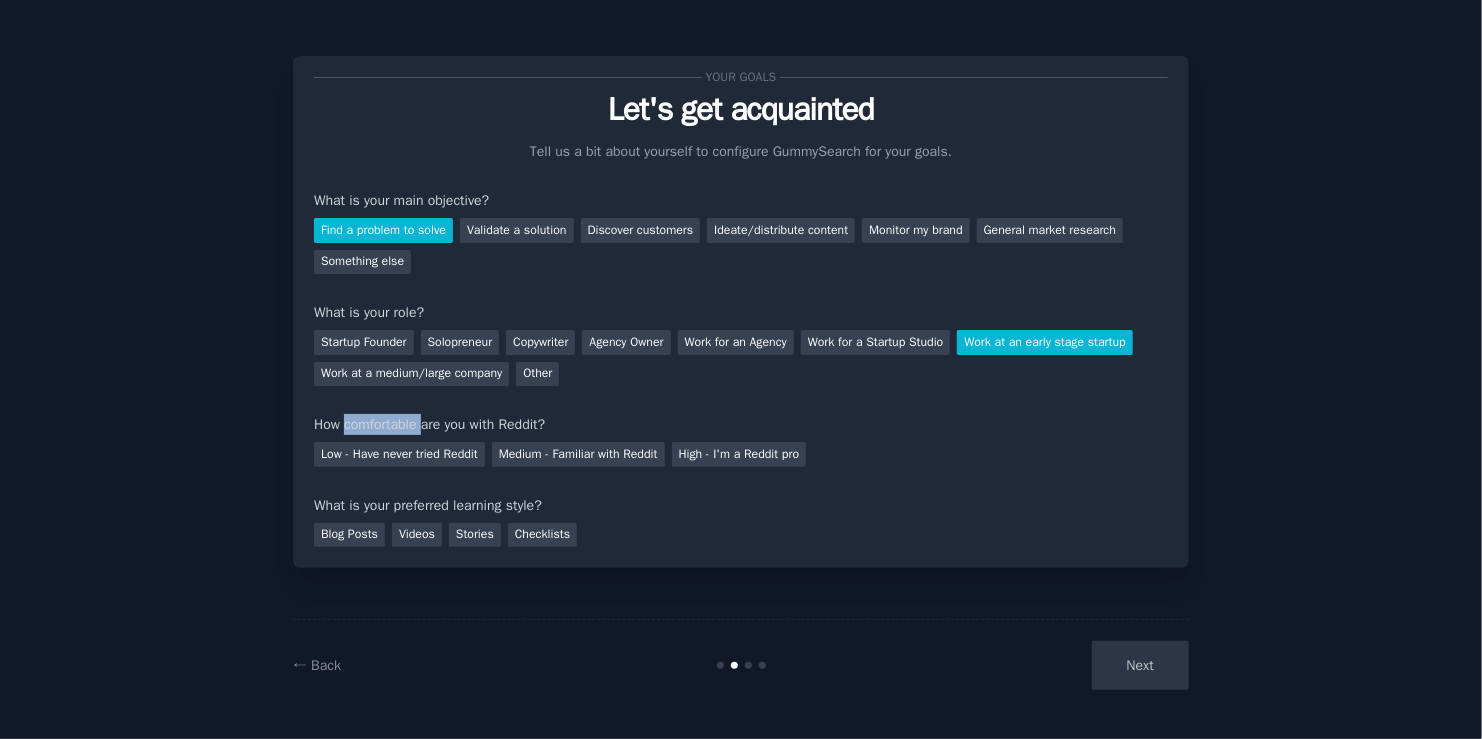 click on "Your goals Let's get acquainted Tell us a bit about yourself to configure GummySearch for your goals. What is your main objective? Find a problem to solve Validate a solution Discover customers Ideate/distribute content Monitor my brand General market research Something else What is your role? Startup Founder Solopreneur Copywriter Agency Owner Work for an Agency Work for a Startup Studio Work at an early stage startup Work at a medium/large company Other How comfortable are you with Reddit? Low - Have never tried Reddit Medium - Familiar with Reddit High - I'm a Reddit pro What is your preferred learning style? Blog Posts Videos Stories Checklists" at bounding box center (741, 312) 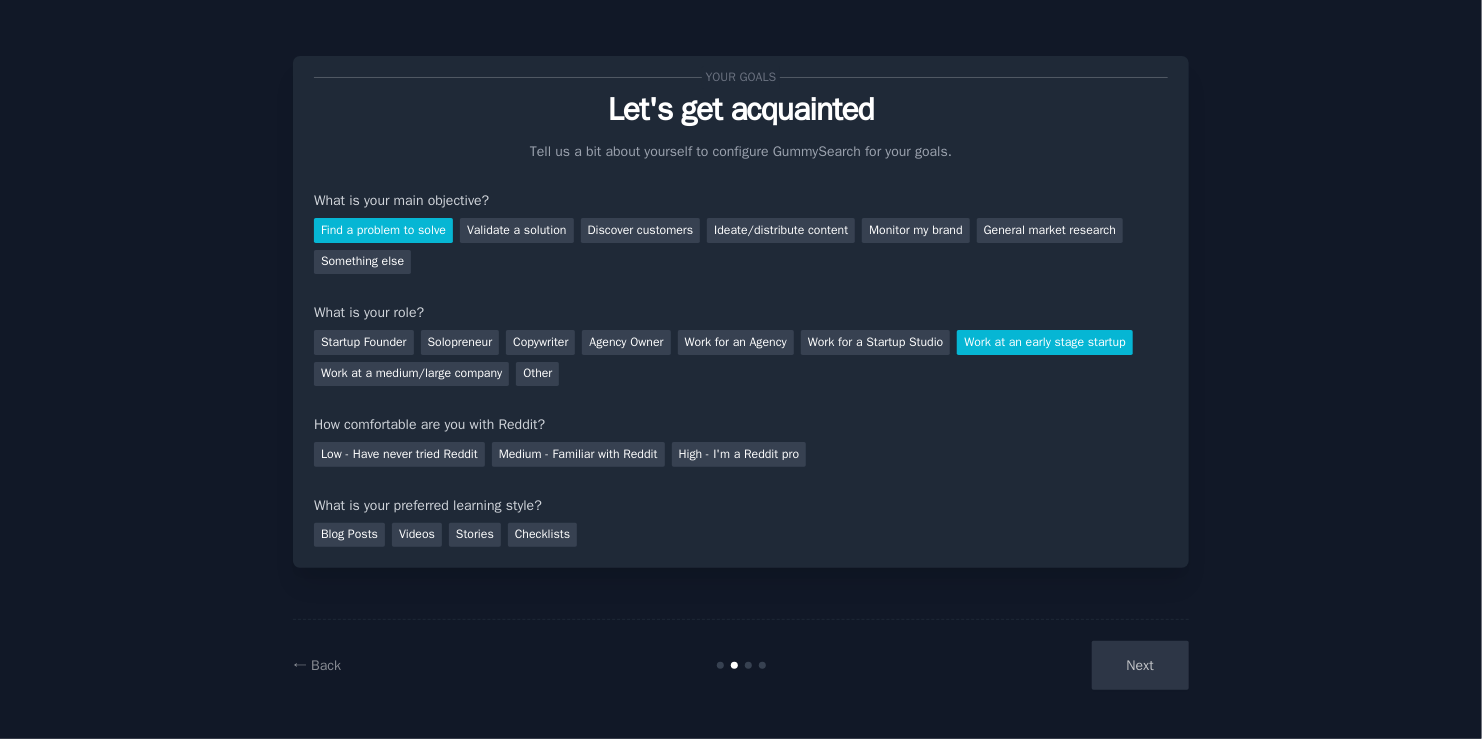 click on "How comfortable are you with Reddit?" at bounding box center [741, 424] 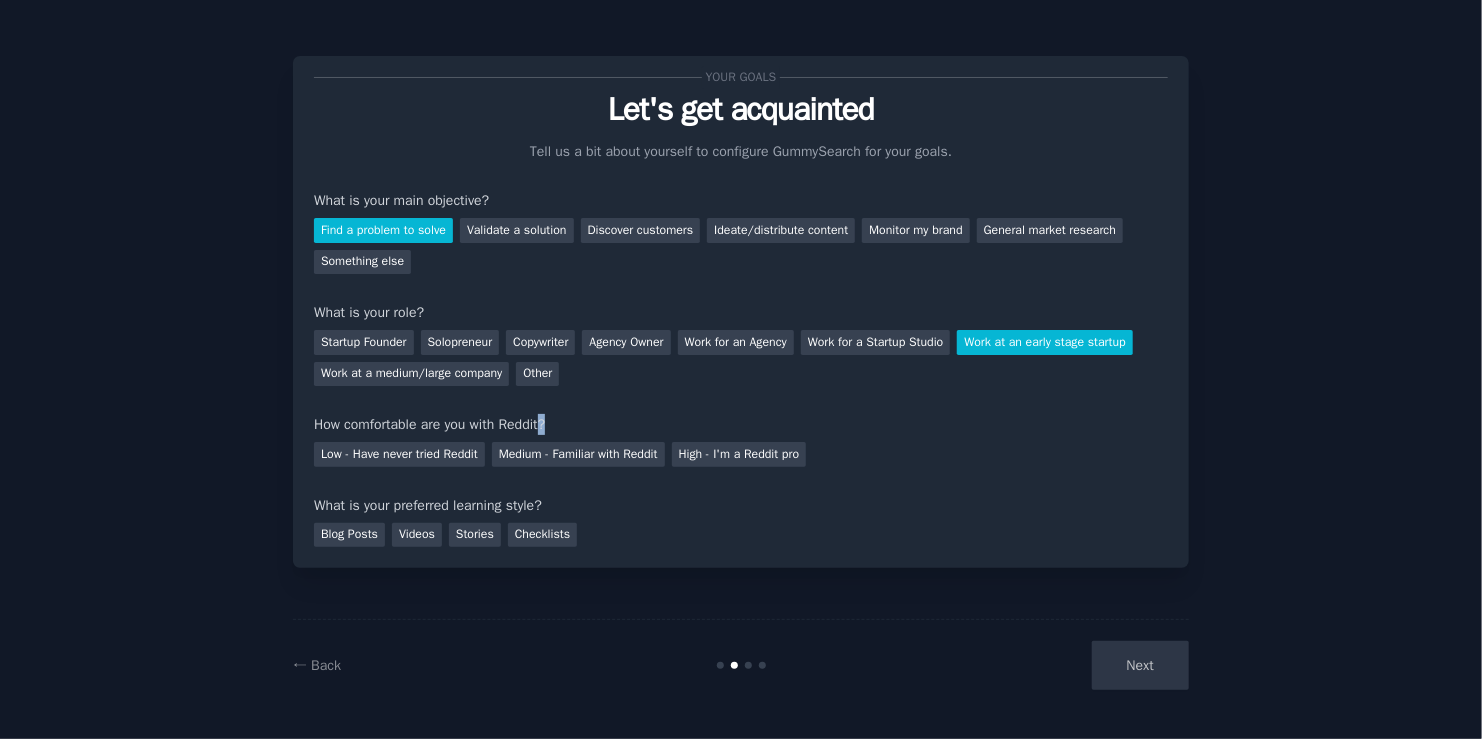 click on "How comfortable are you with Reddit?" at bounding box center [741, 424] 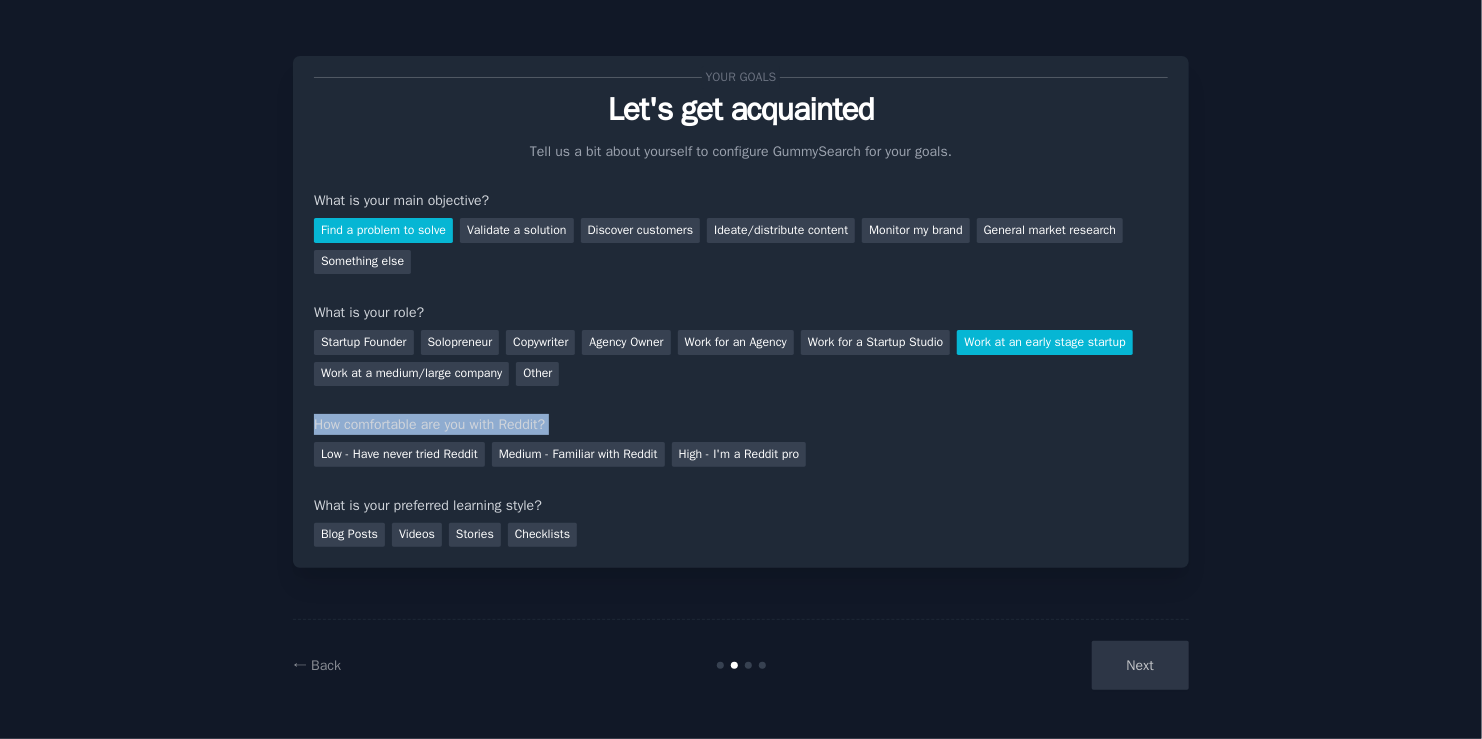 click on "How comfortable are you with Reddit?" at bounding box center (741, 424) 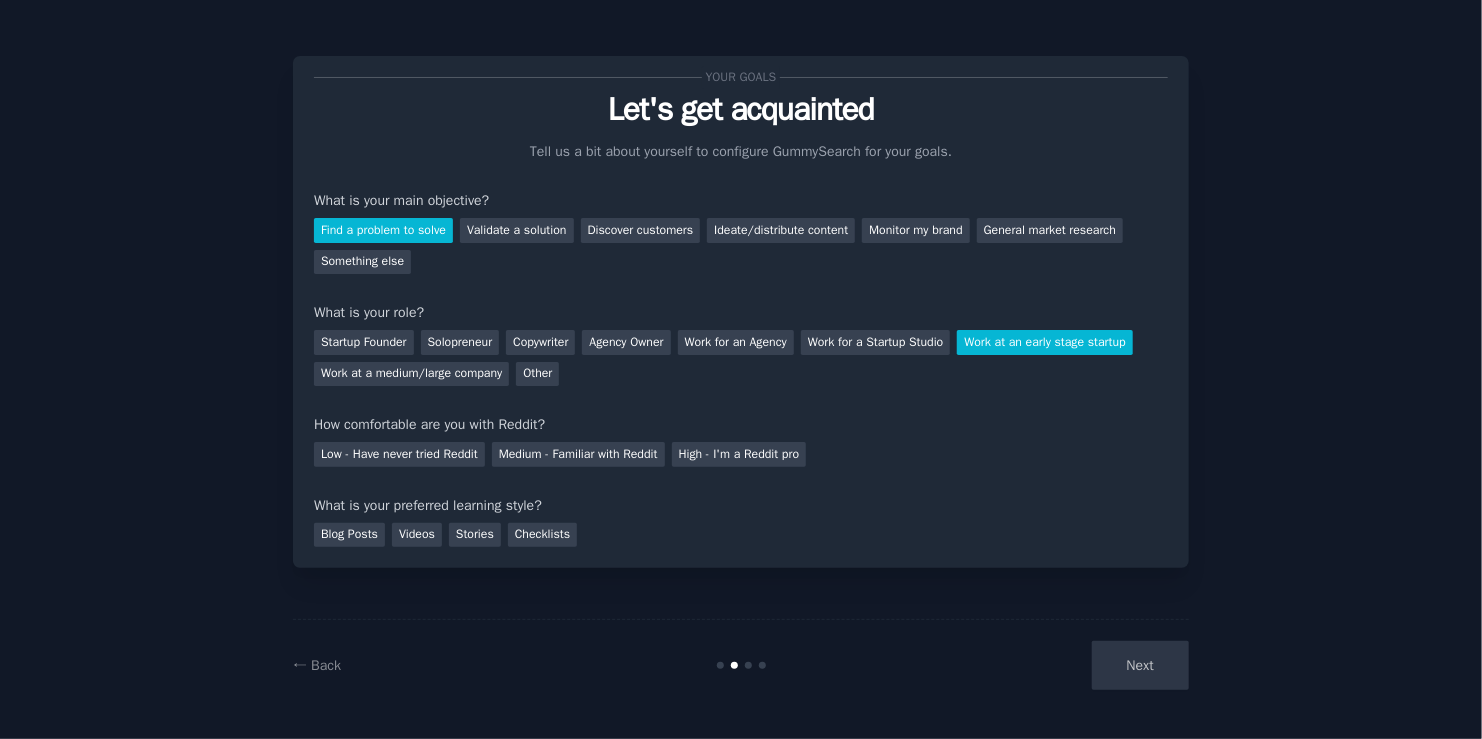 click on "How comfortable are you with Reddit?" at bounding box center [741, 424] 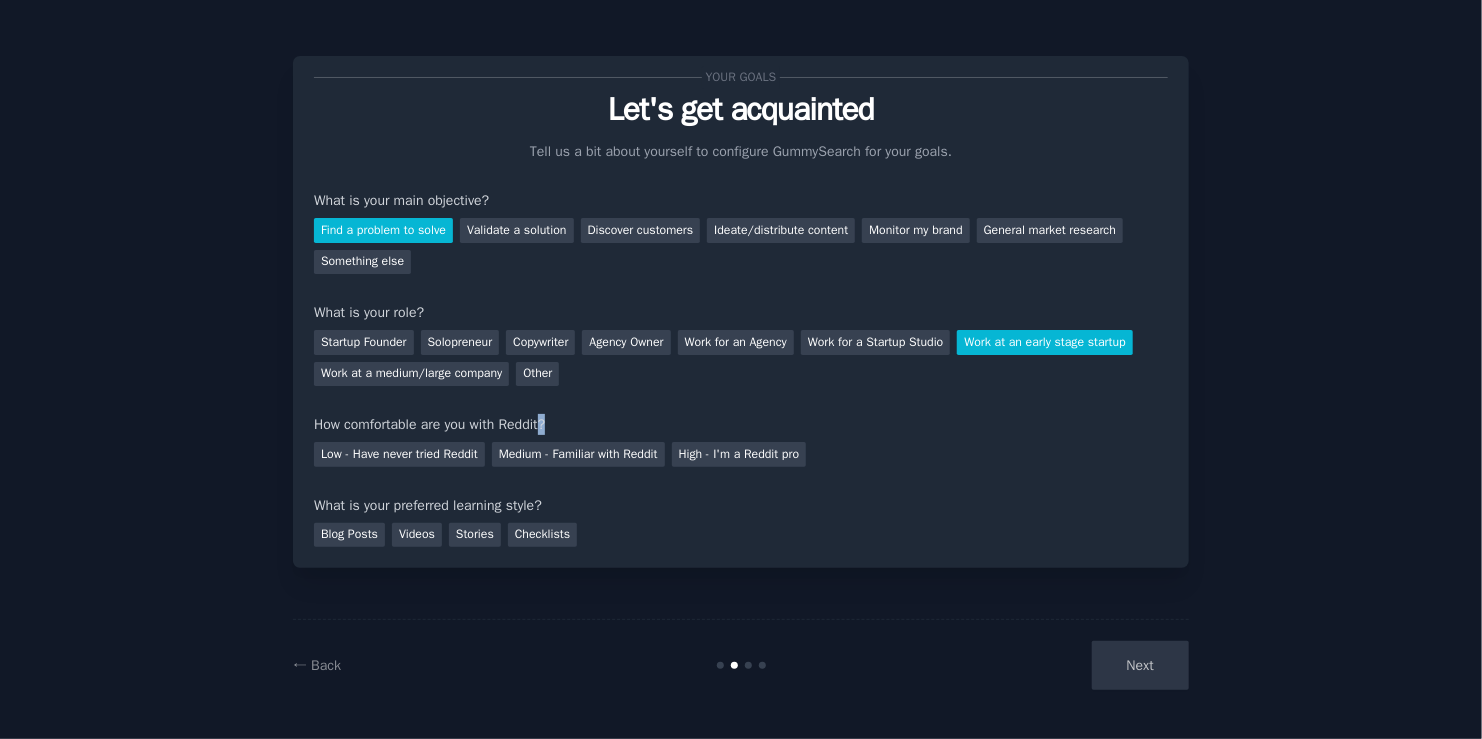 click on "How comfortable are you with Reddit?" at bounding box center (741, 424) 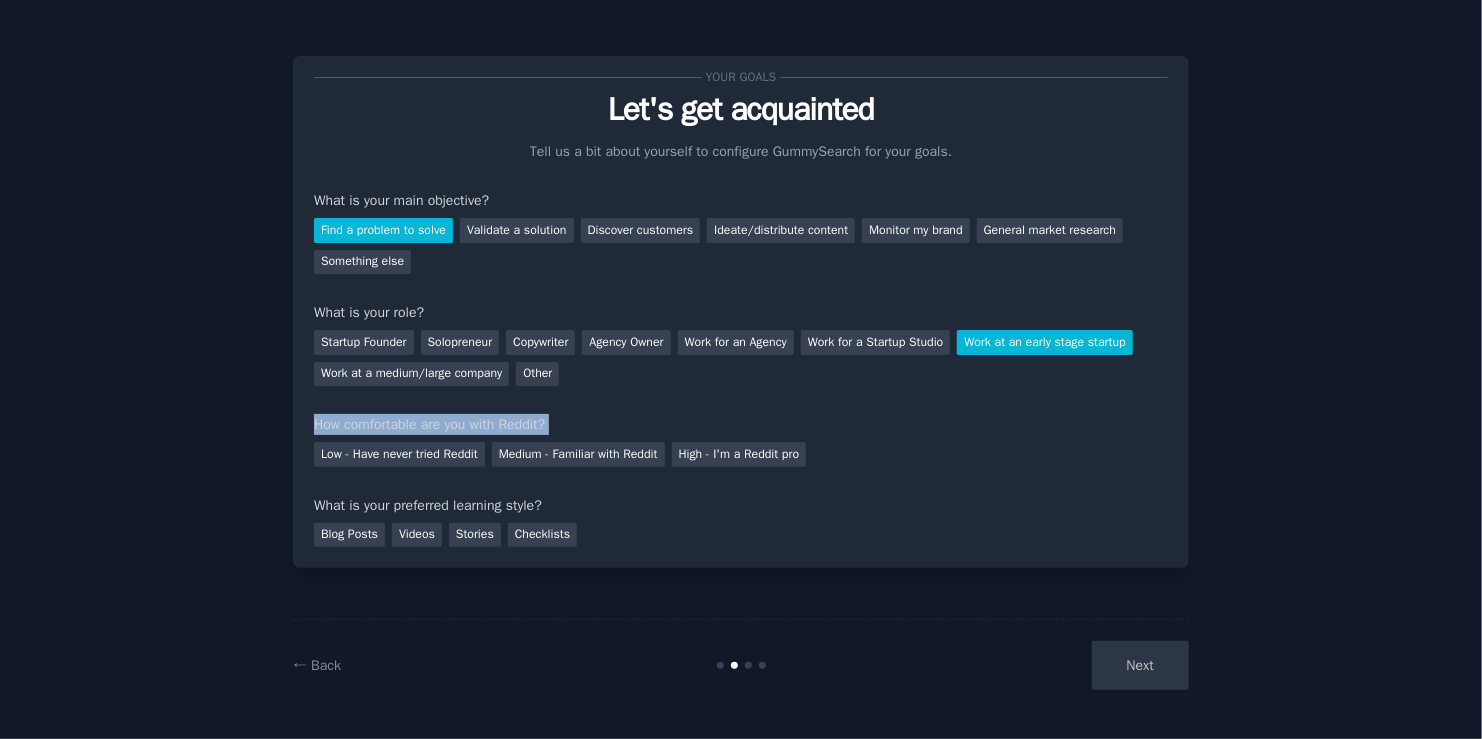 click on "Your goals Let's get acquainted Tell us a bit about yourself to configure GummySearch for your goals. What is your main objective? Find a problem to solve Validate a solution Discover customers Ideate/distribute content Monitor my brand General market research Something else What is your role? Startup Founder Solopreneur Copywriter Agency Owner Work for an Agency Work for a Startup Studio Work at an early stage startup Work at a medium/large company Other How comfortable are you with Reddit? Low - Have never tried Reddit Medium - Familiar with Reddit High - I'm a Reddit pro What is your preferred learning style? Blog Posts Videos Stories Checklists" at bounding box center [741, 312] 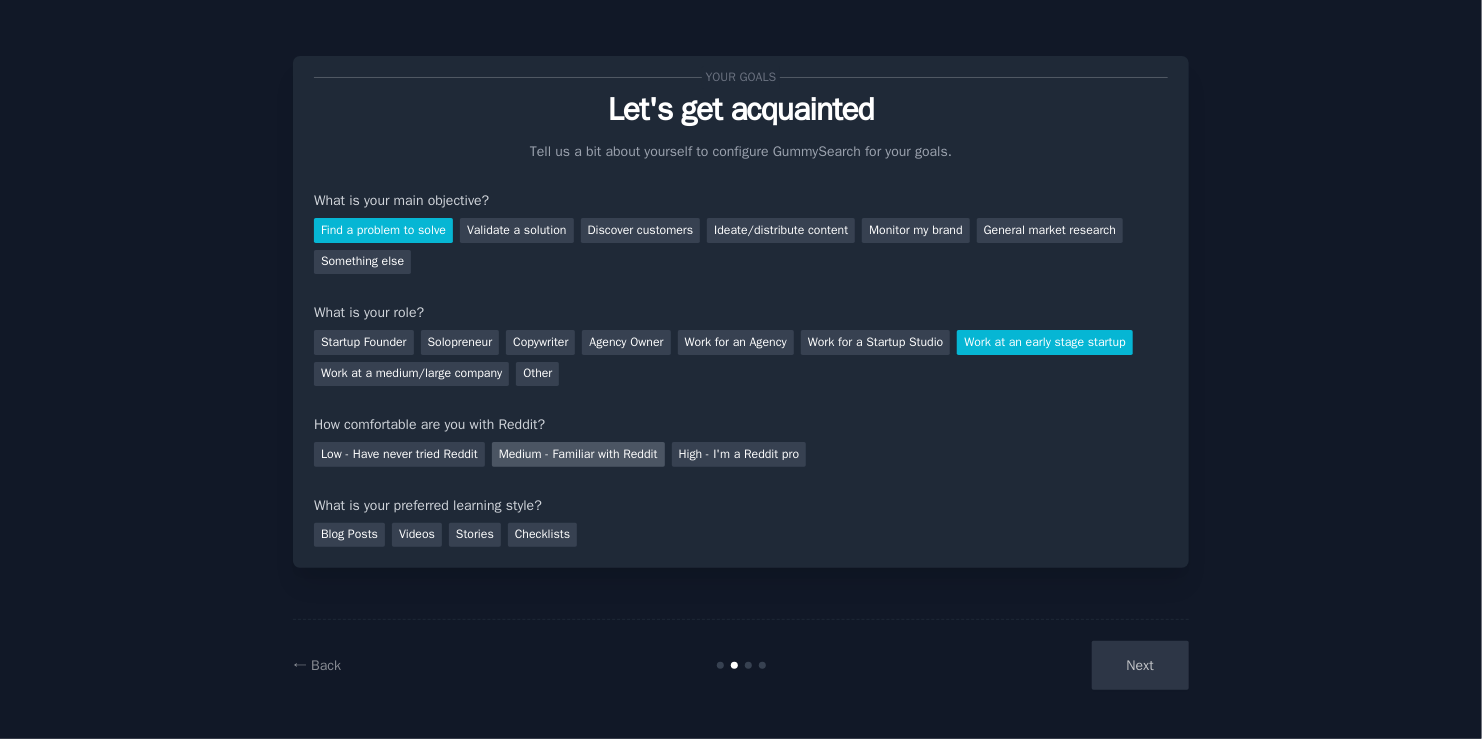 click on "Medium - Familiar with Reddit" at bounding box center [578, 454] 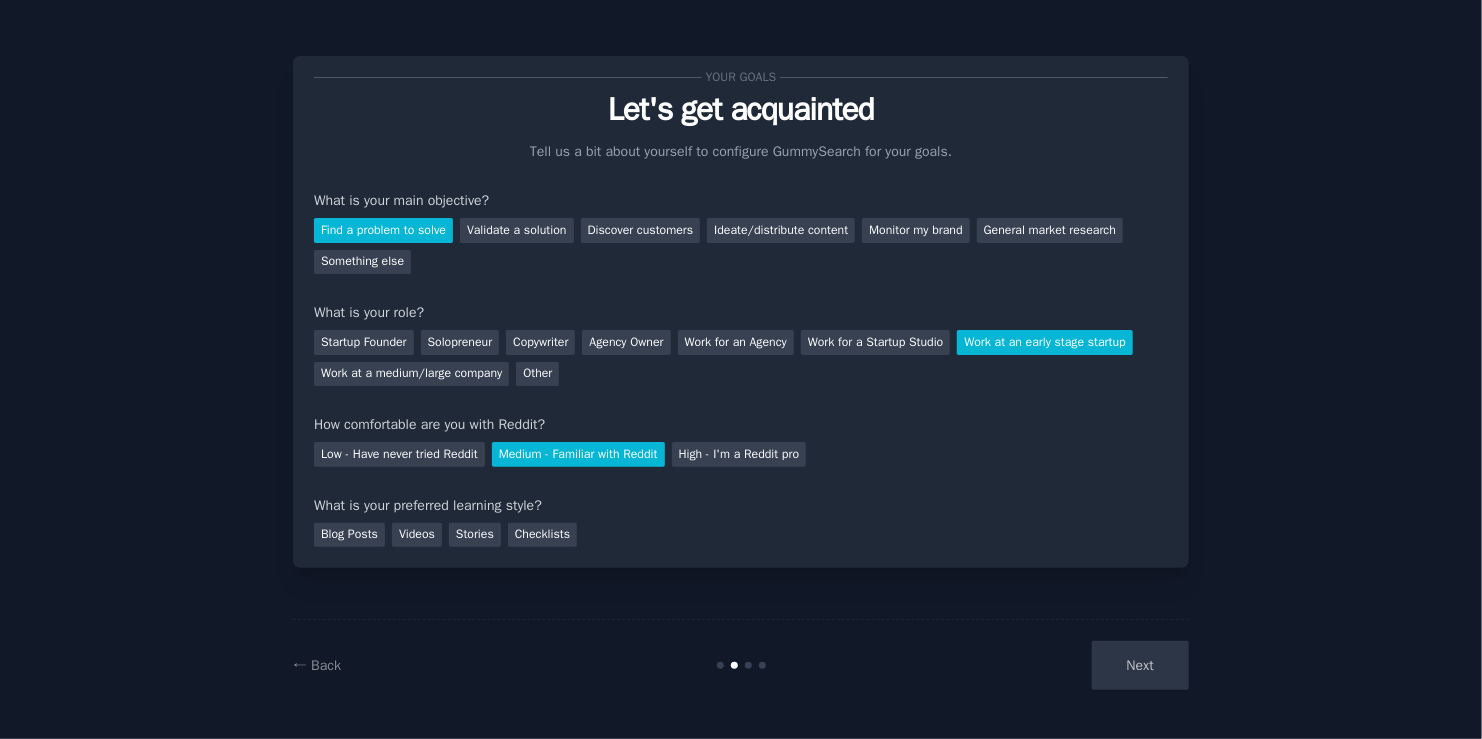 click on "What is your preferred learning style?" at bounding box center [741, 505] 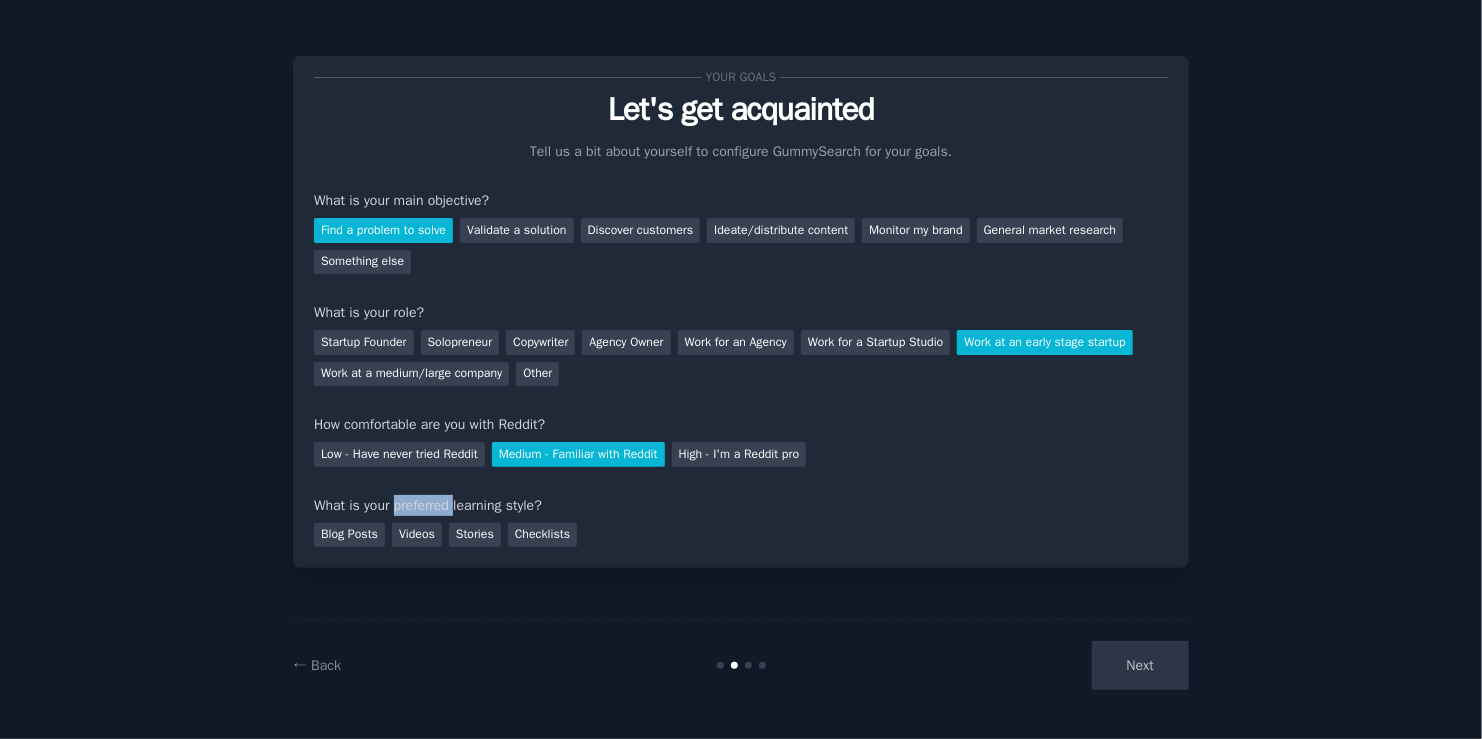 click on "Your goals Let's get acquainted Tell us a bit about yourself to configure GummySearch for your goals. What is your main objective? Find a problem to solve Validate a solution Discover customers Ideate/distribute content Monitor my brand General market research Something else What is your role? Startup Founder Solopreneur Copywriter Agency Owner Work for an Agency Work for a Startup Studio Work at an early stage startup Work at a medium/large company Other How comfortable are you with Reddit? Low - Have never tried Reddit Medium - Familiar with Reddit High - I'm a Reddit pro What is your preferred learning style? Blog Posts Videos Stories Checklists" at bounding box center [741, 312] 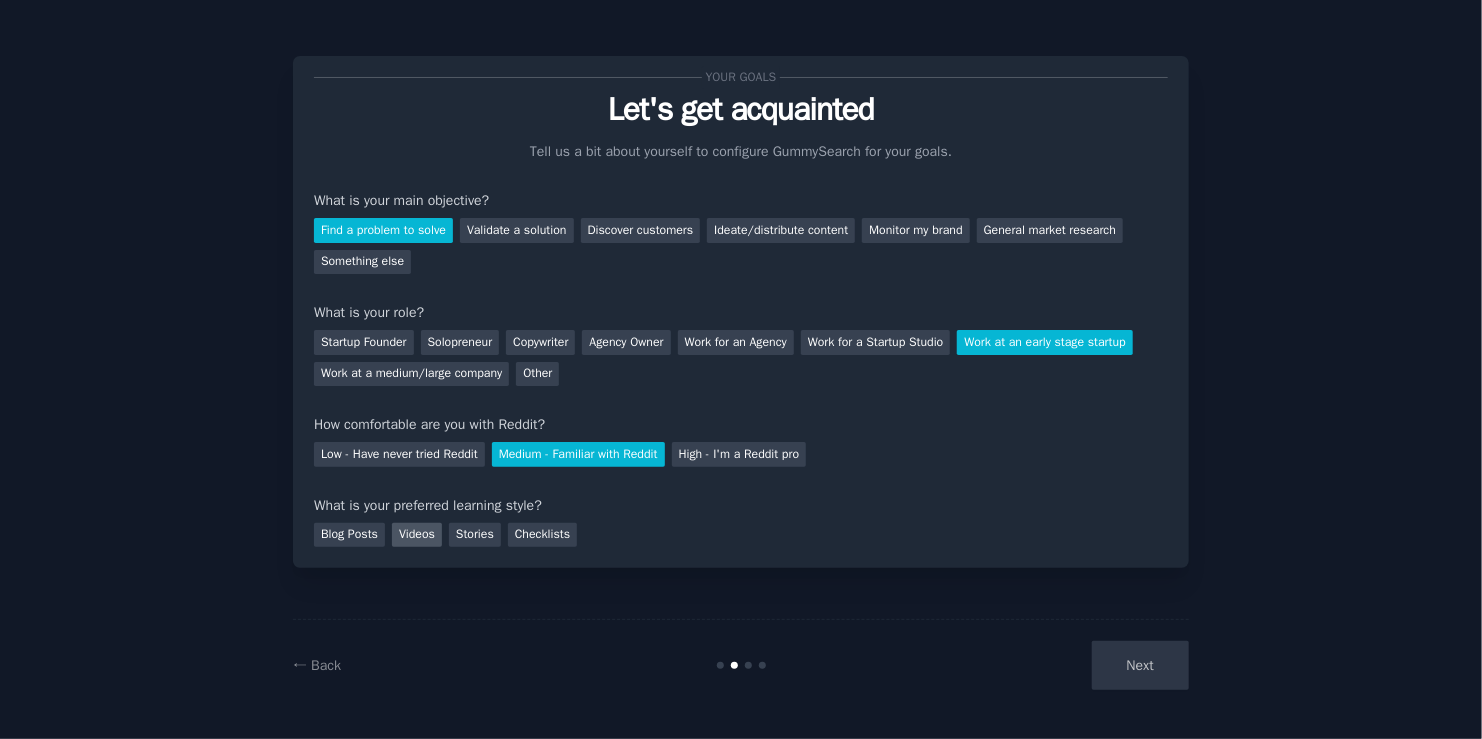 click on "Videos" at bounding box center [417, 535] 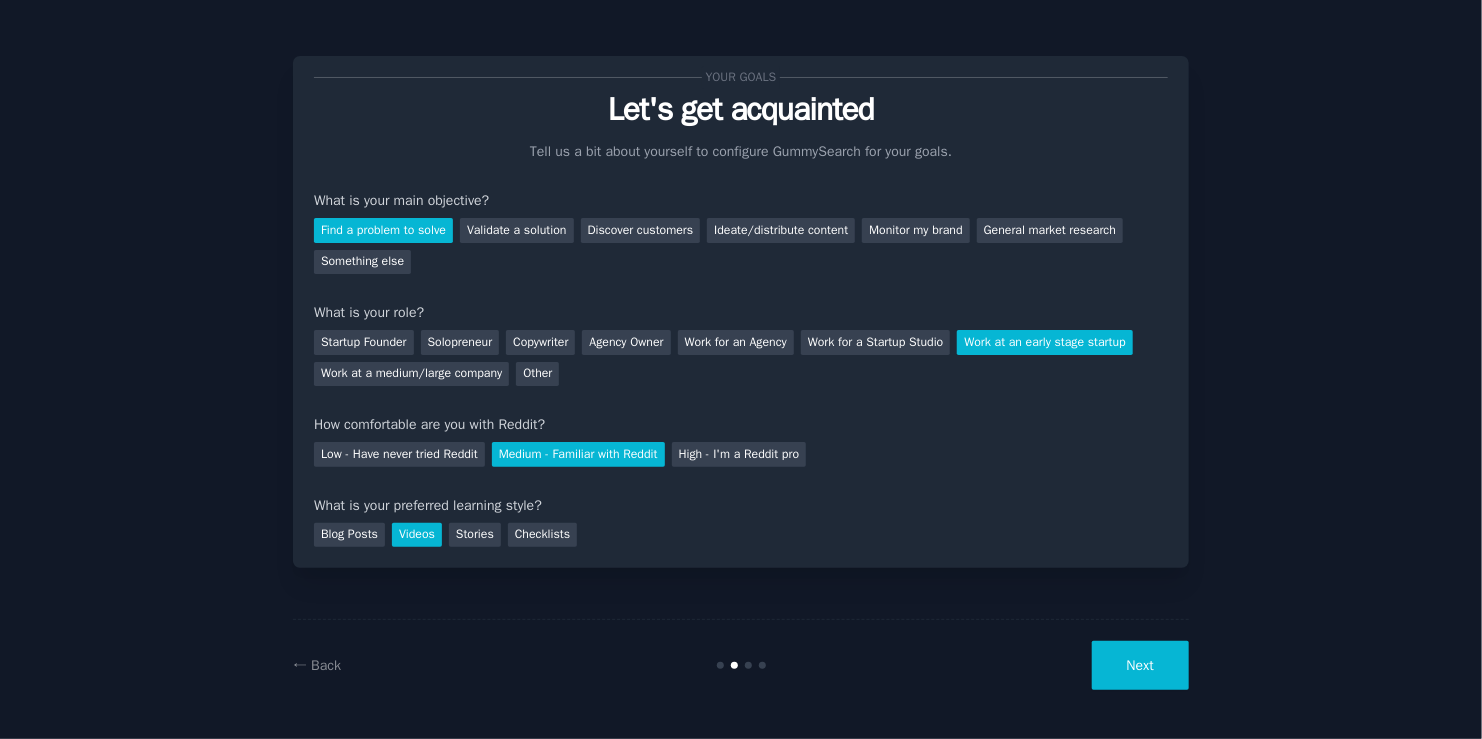click on "Next" at bounding box center [1140, 665] 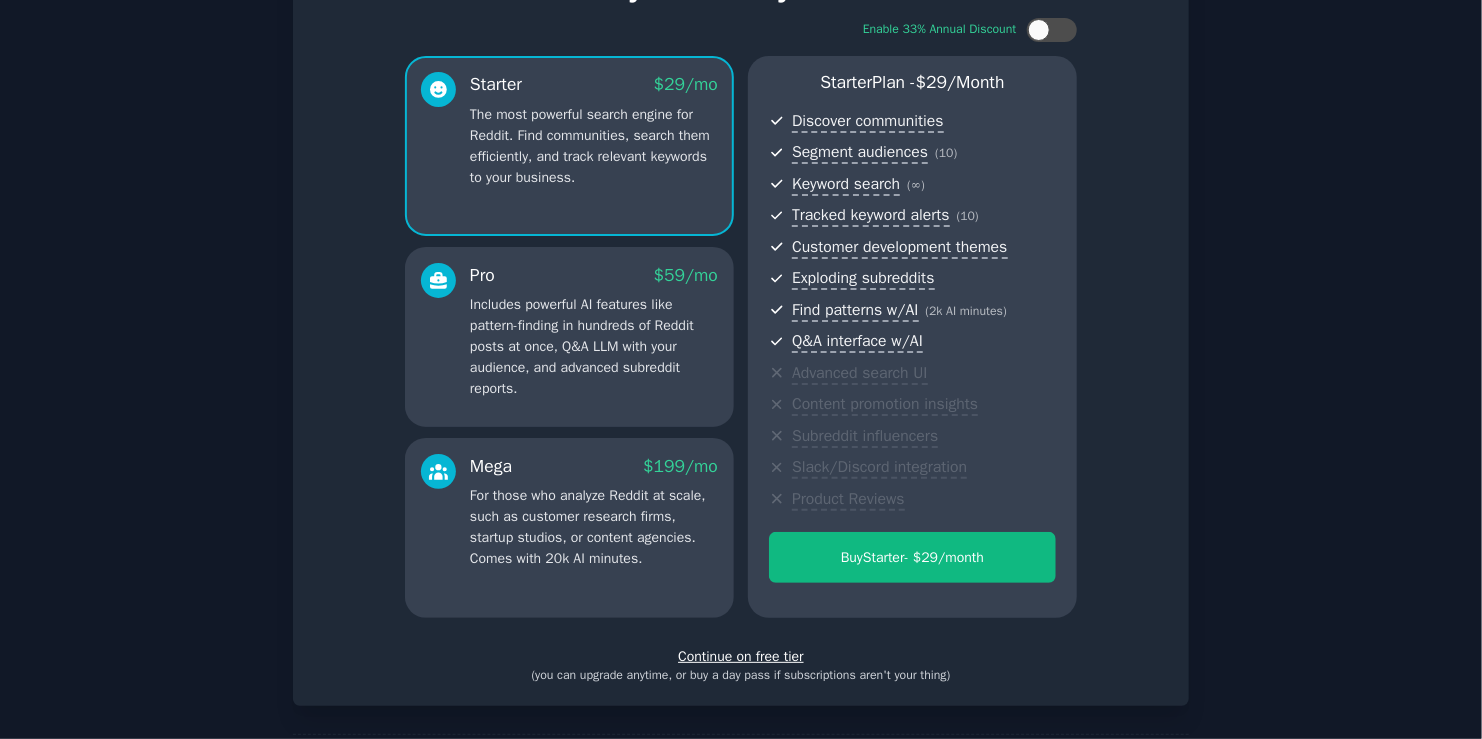 scroll, scrollTop: 208, scrollLeft: 0, axis: vertical 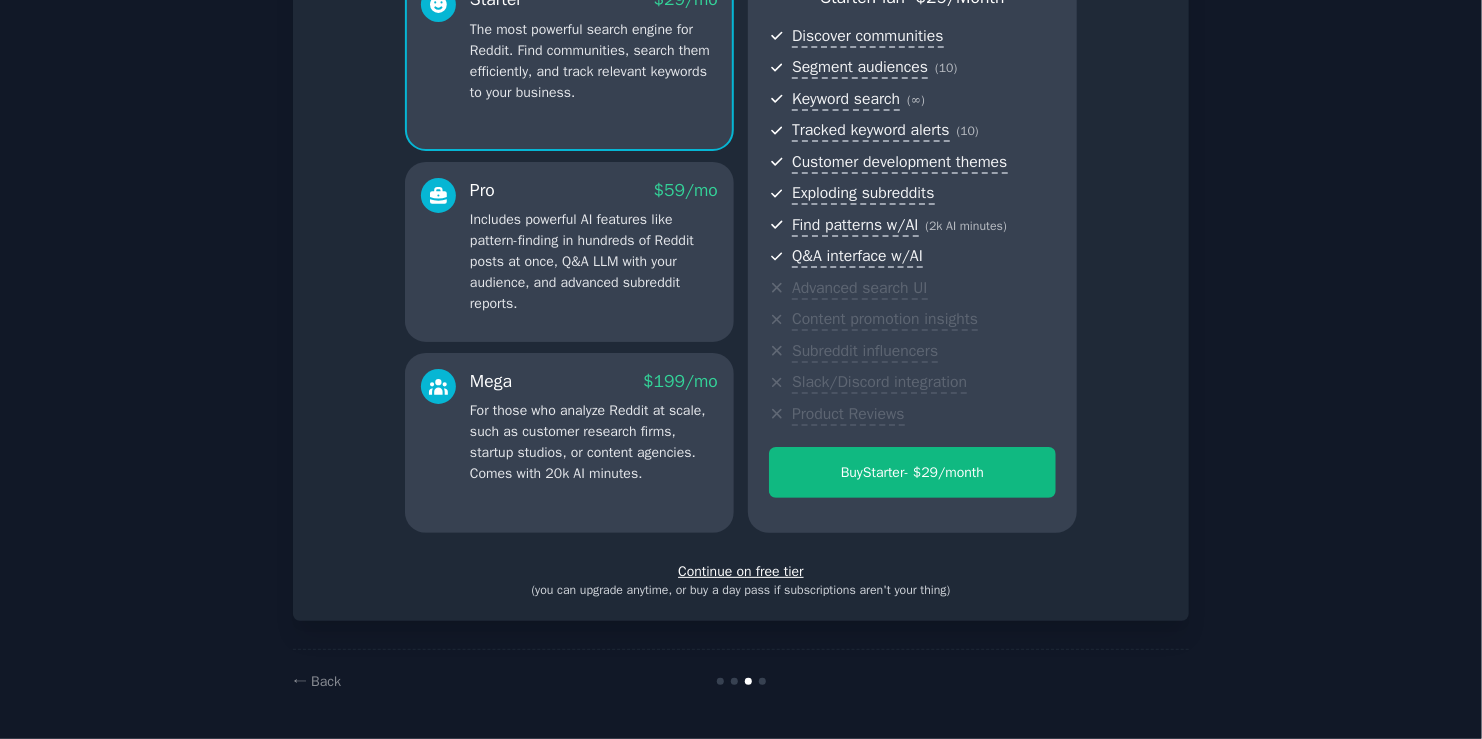 click on "Continue on free tier" at bounding box center (741, 571) 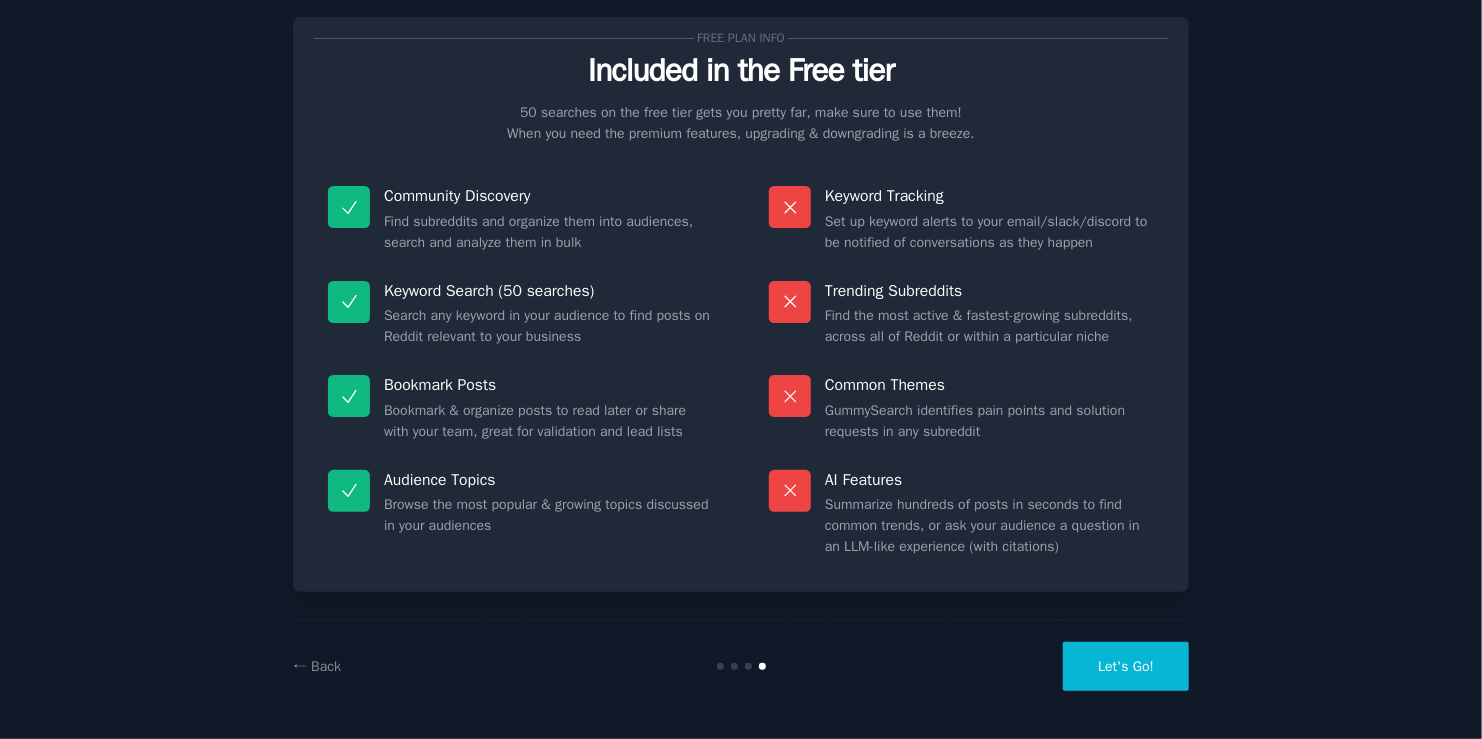 click on "Let's Go!" at bounding box center [1126, 666] 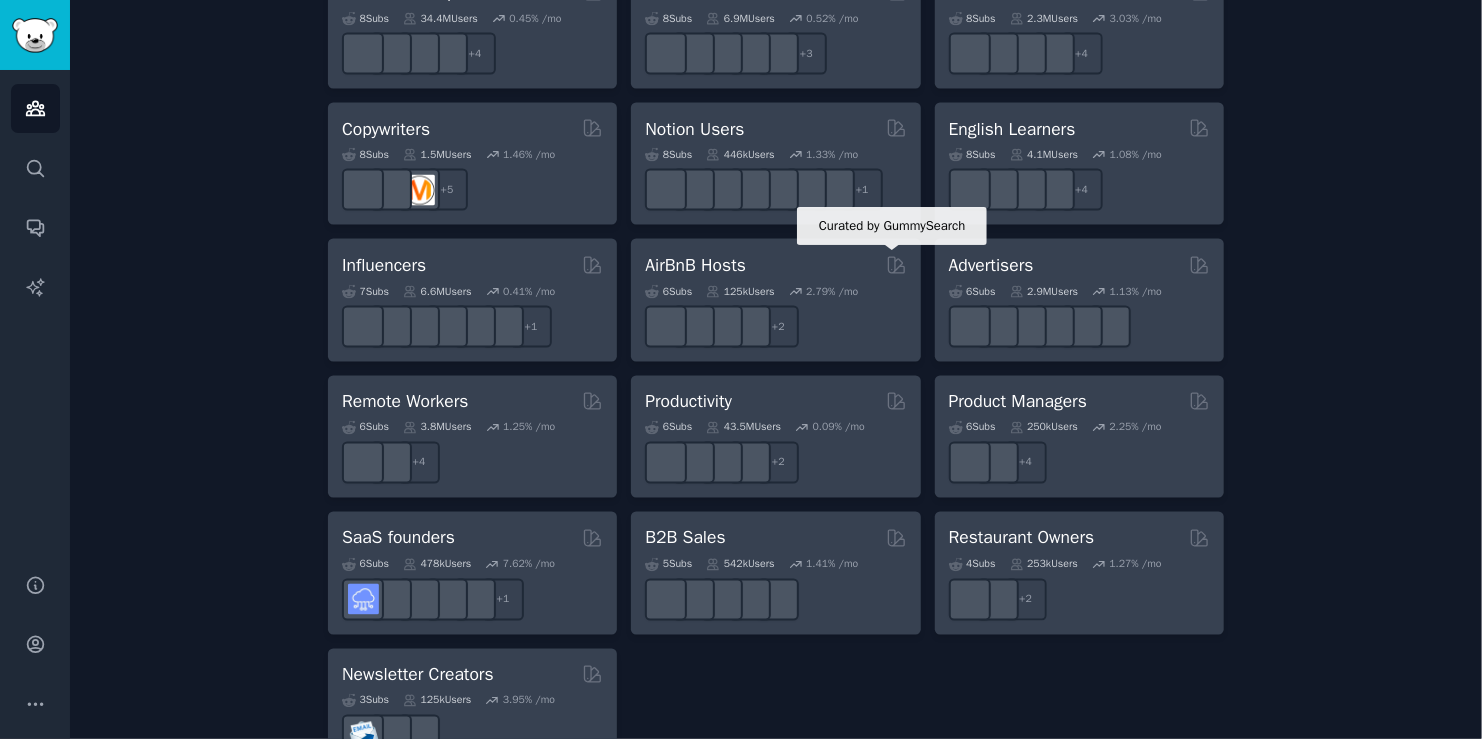 scroll, scrollTop: 0, scrollLeft: 0, axis: both 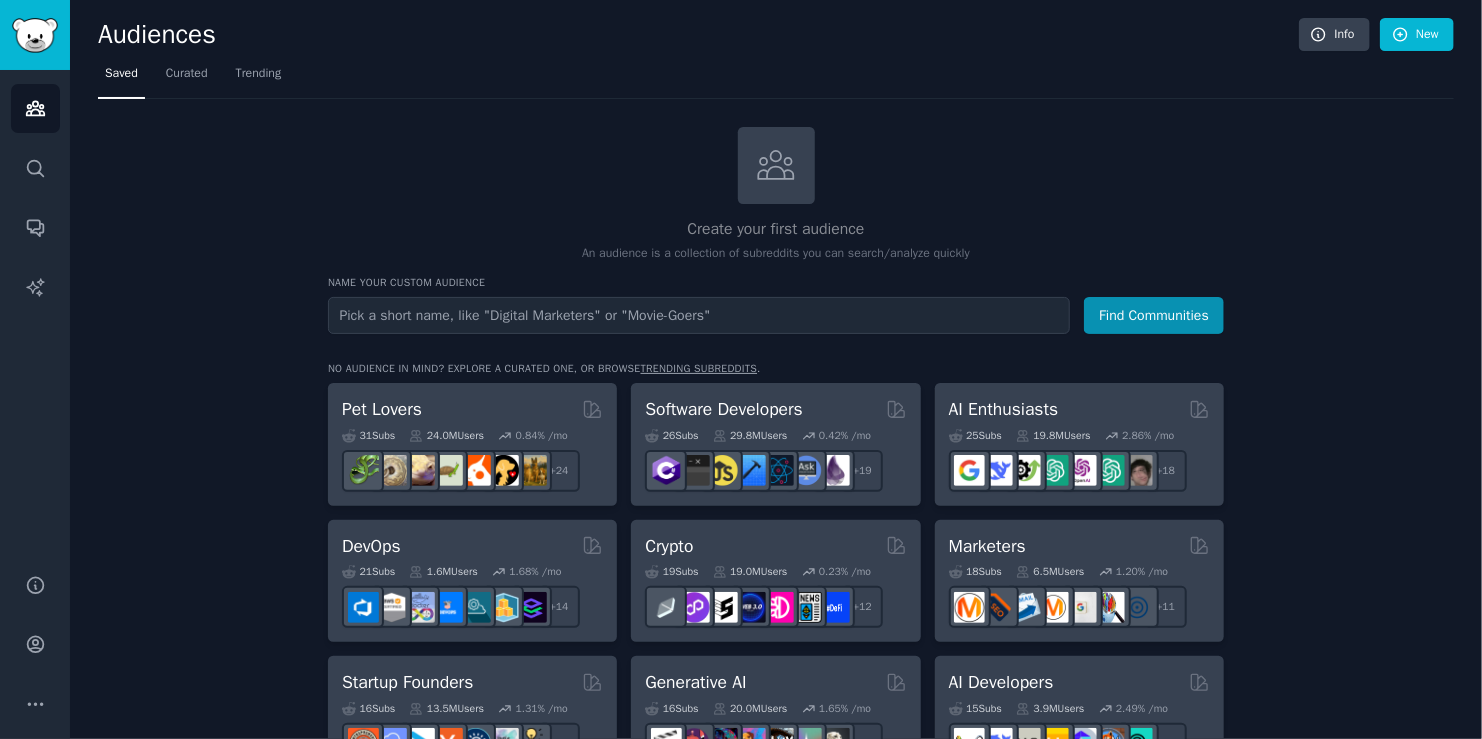 click at bounding box center [699, 315] 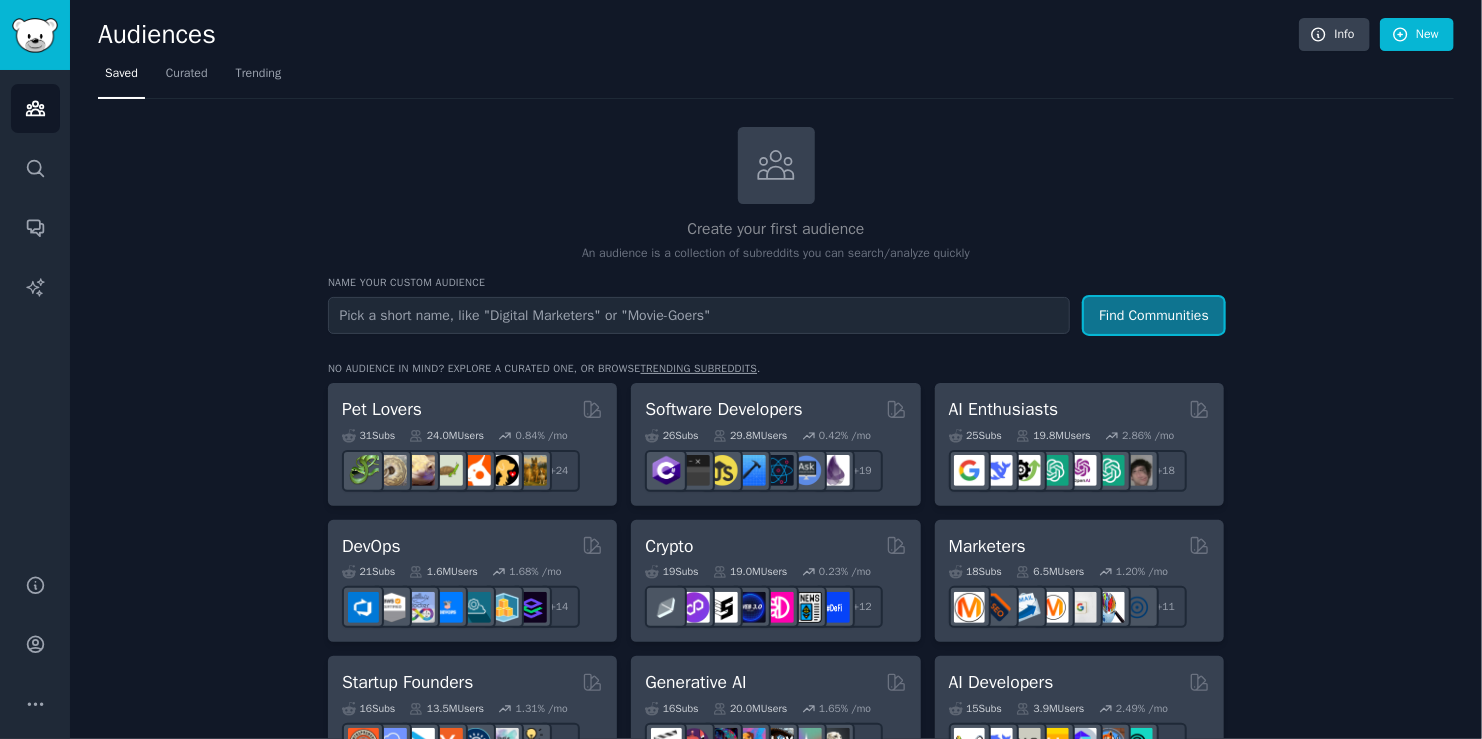 click on "Find Communities" at bounding box center (1154, 315) 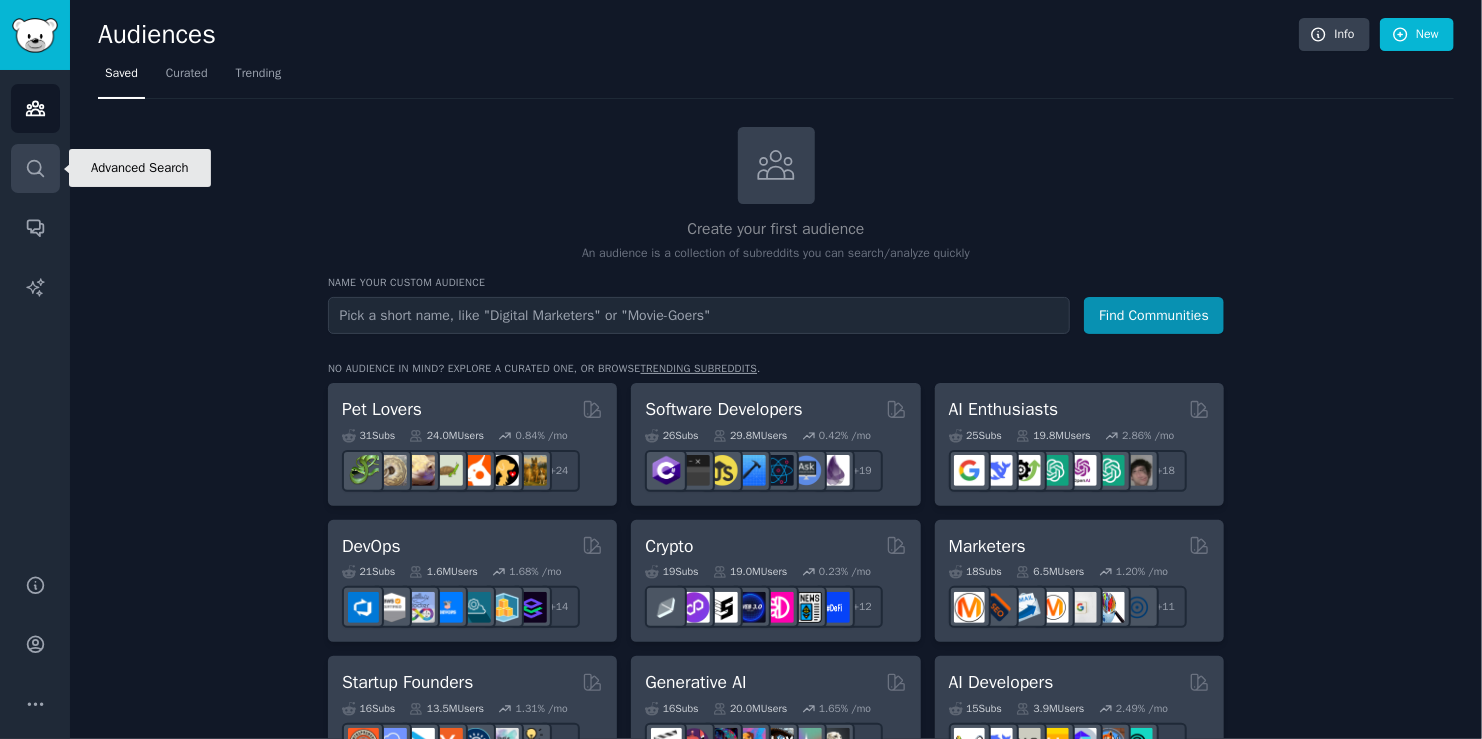 click 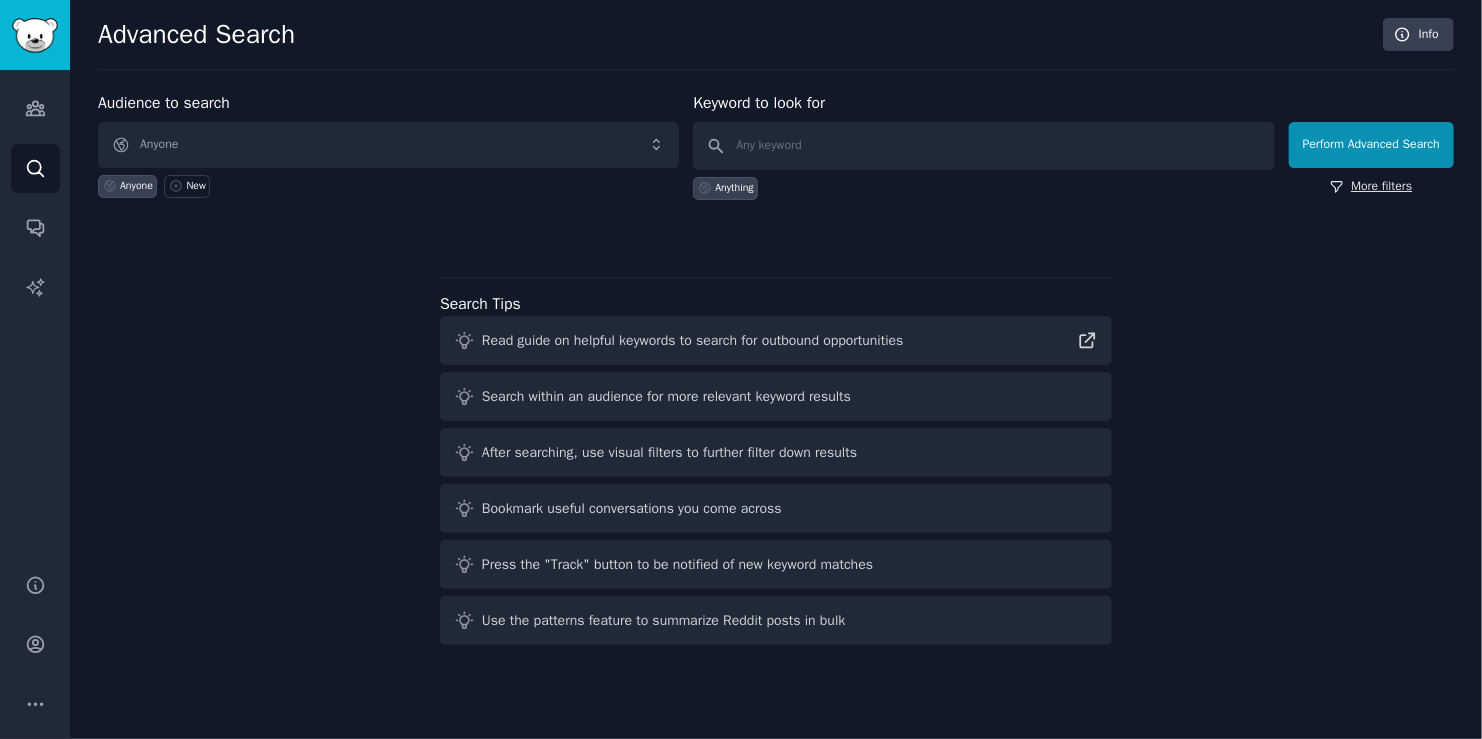 click on "More filters" at bounding box center [1371, 187] 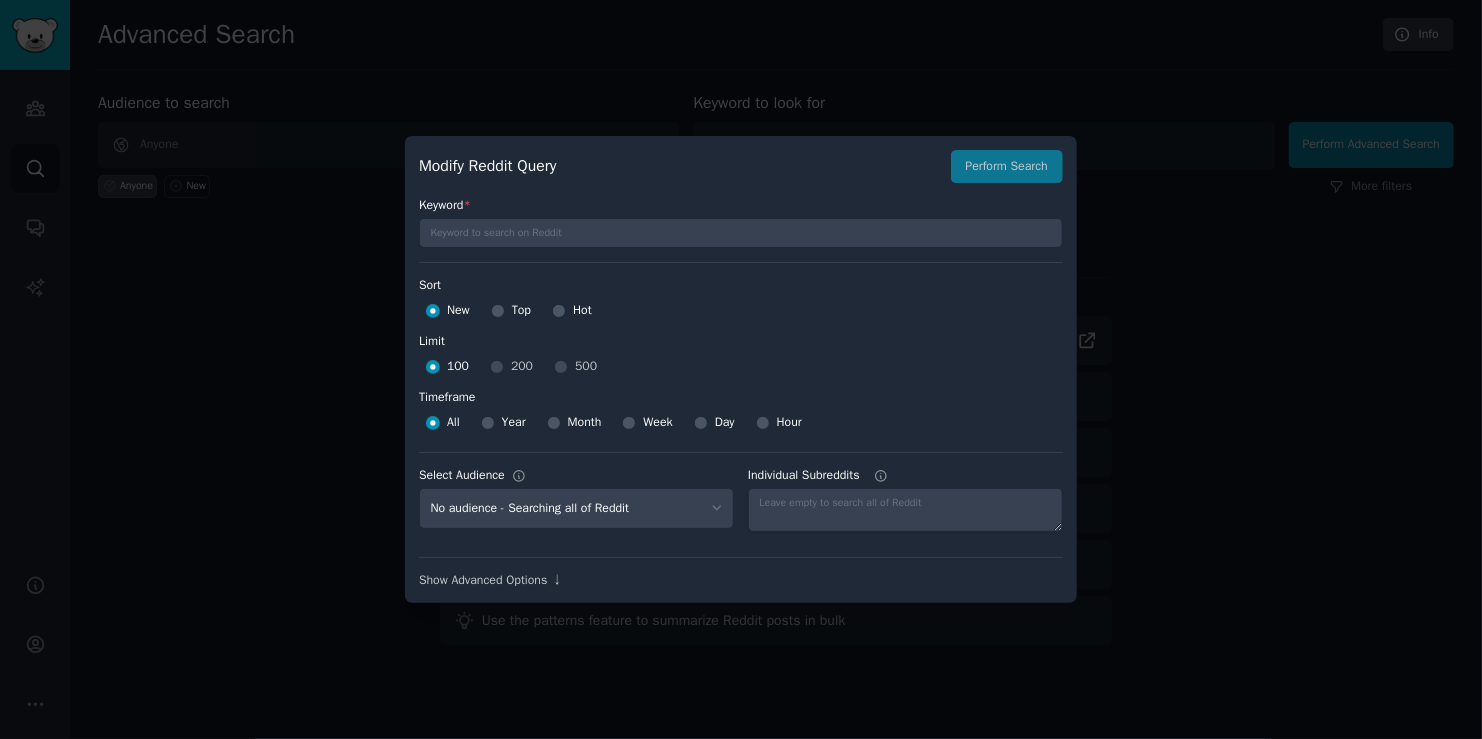 click at bounding box center (741, 369) 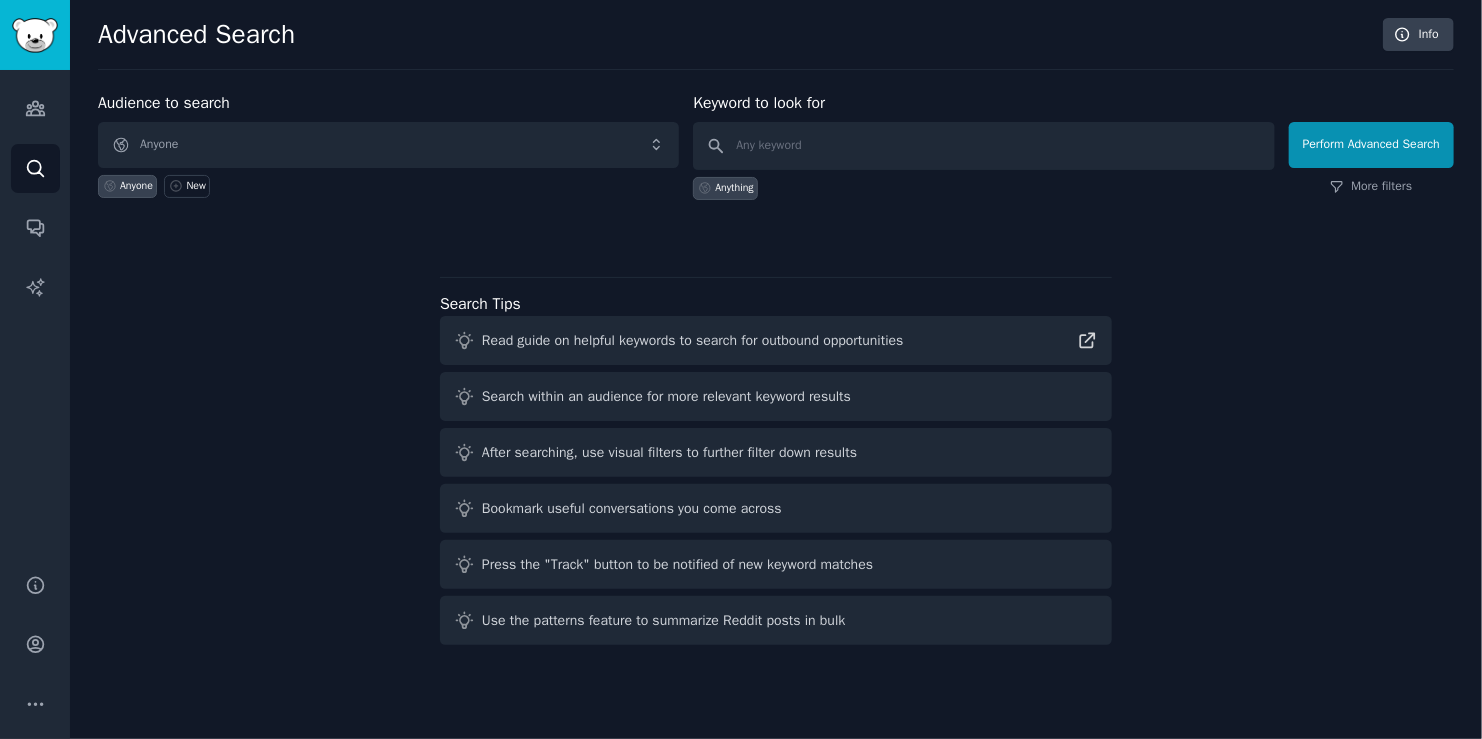 click on "Anyone" at bounding box center [388, 145] 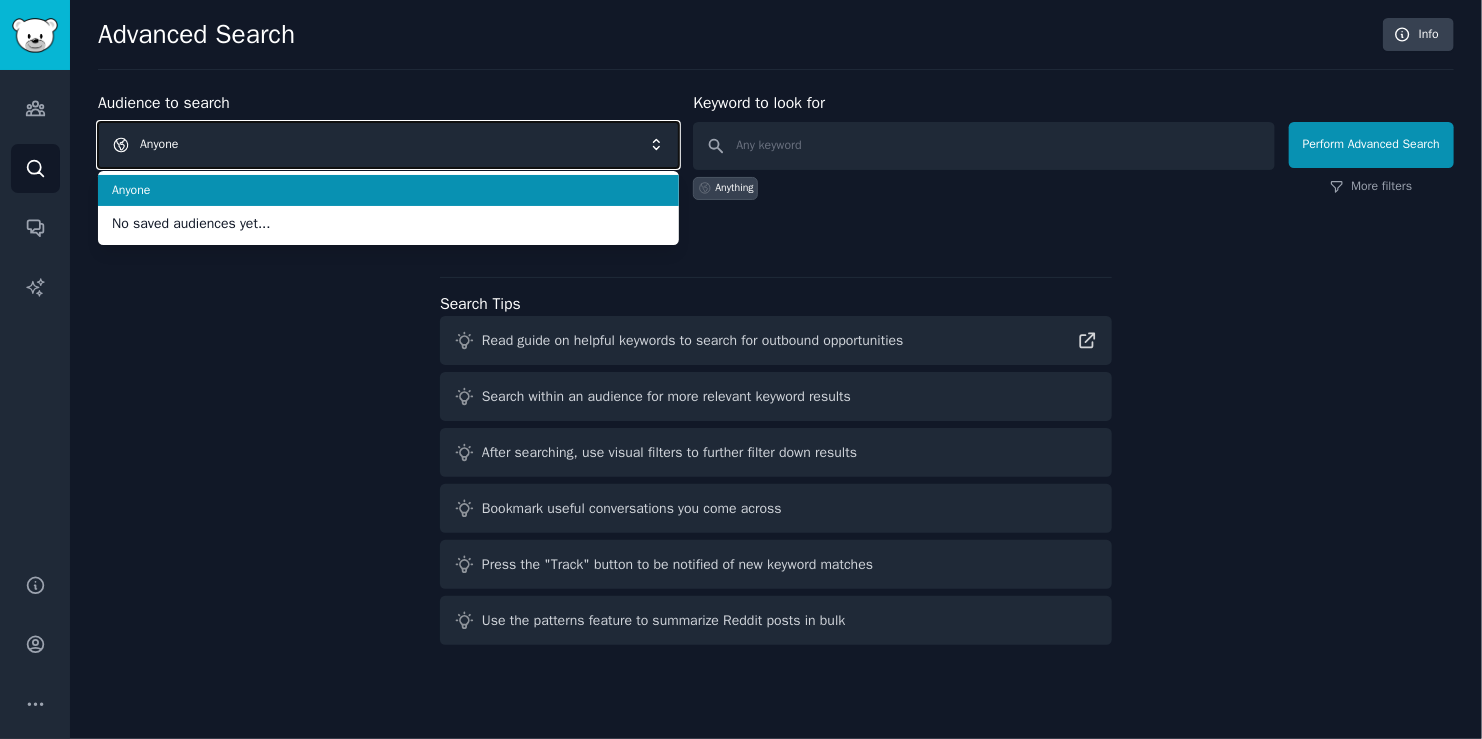 click on "Anyone" at bounding box center (388, 145) 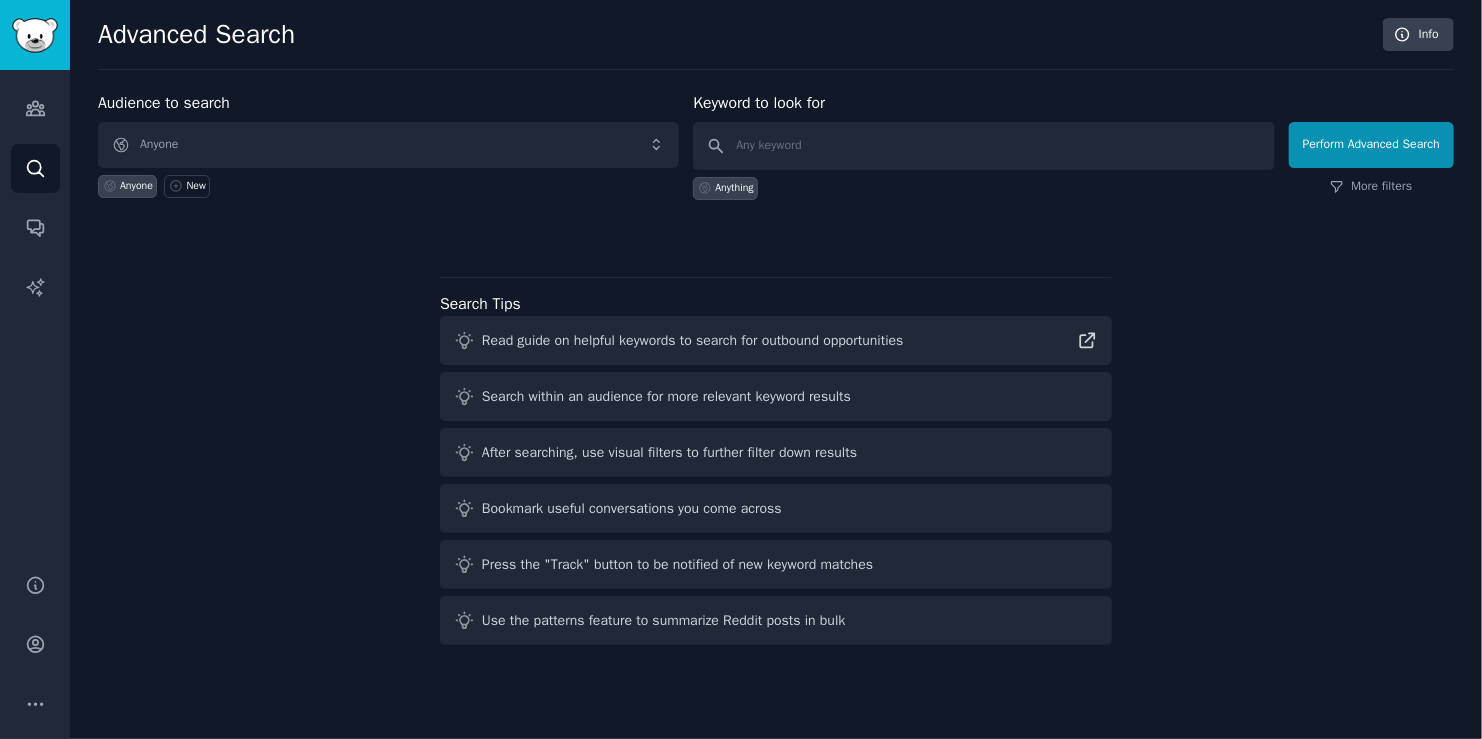 click on "Anything" at bounding box center [725, 188] 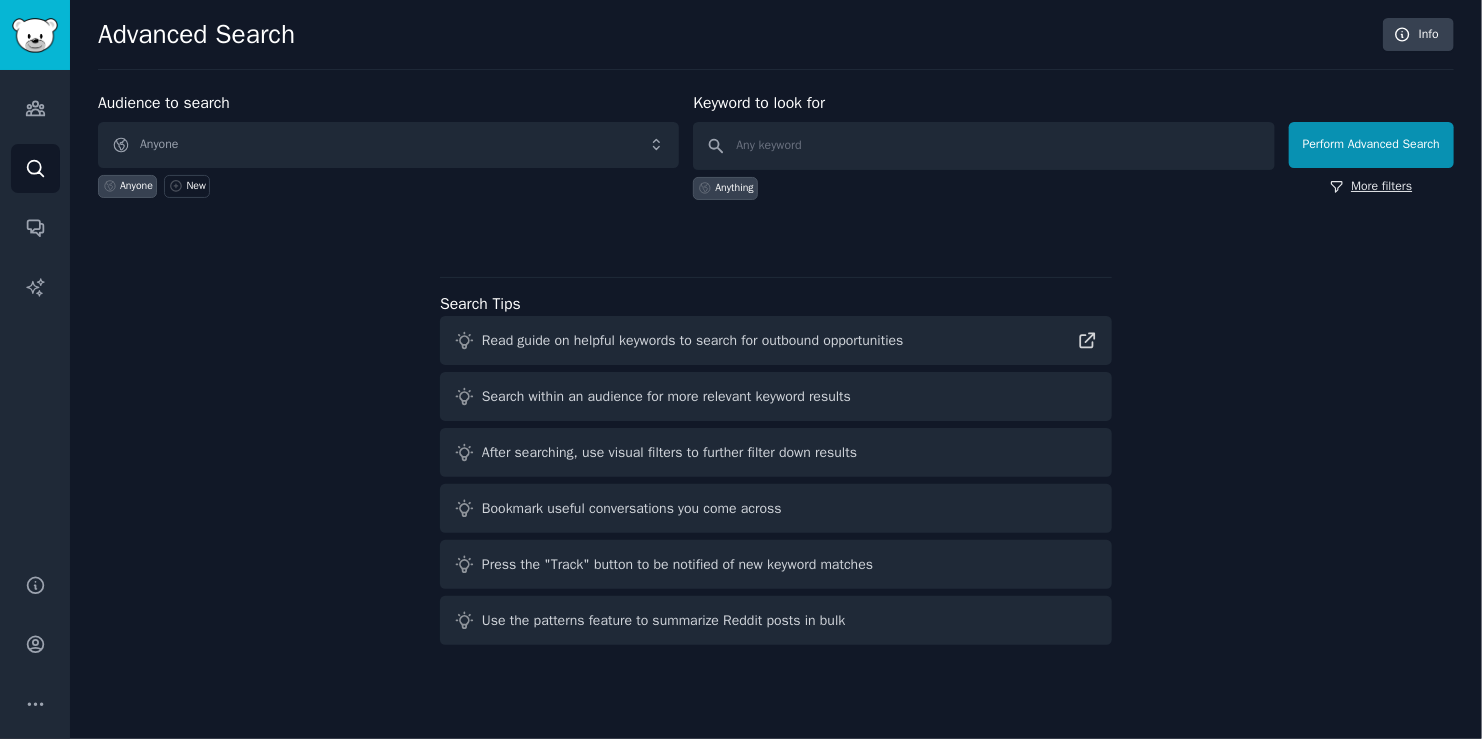 click on "More filters" at bounding box center [1371, 187] 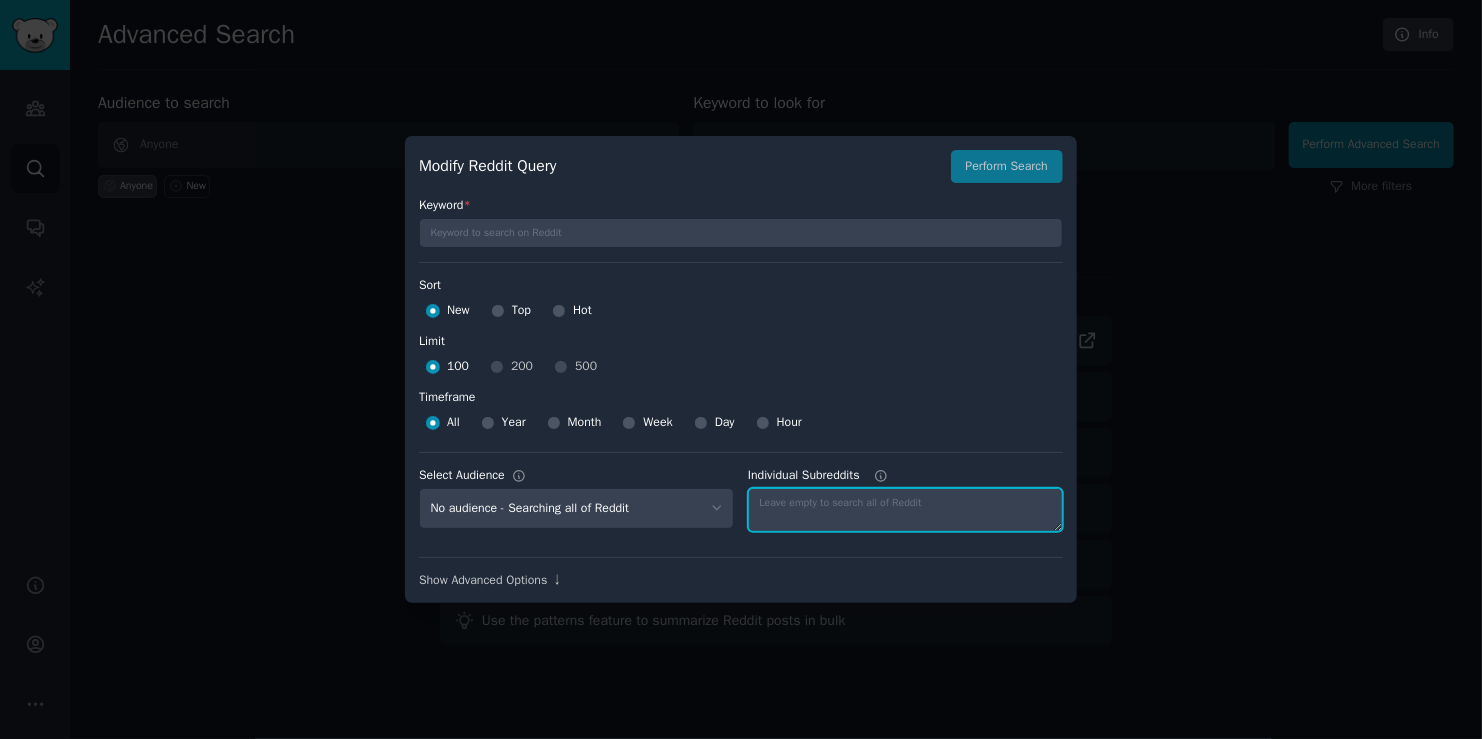 click on "Individual Subreddits" at bounding box center (905, 510) 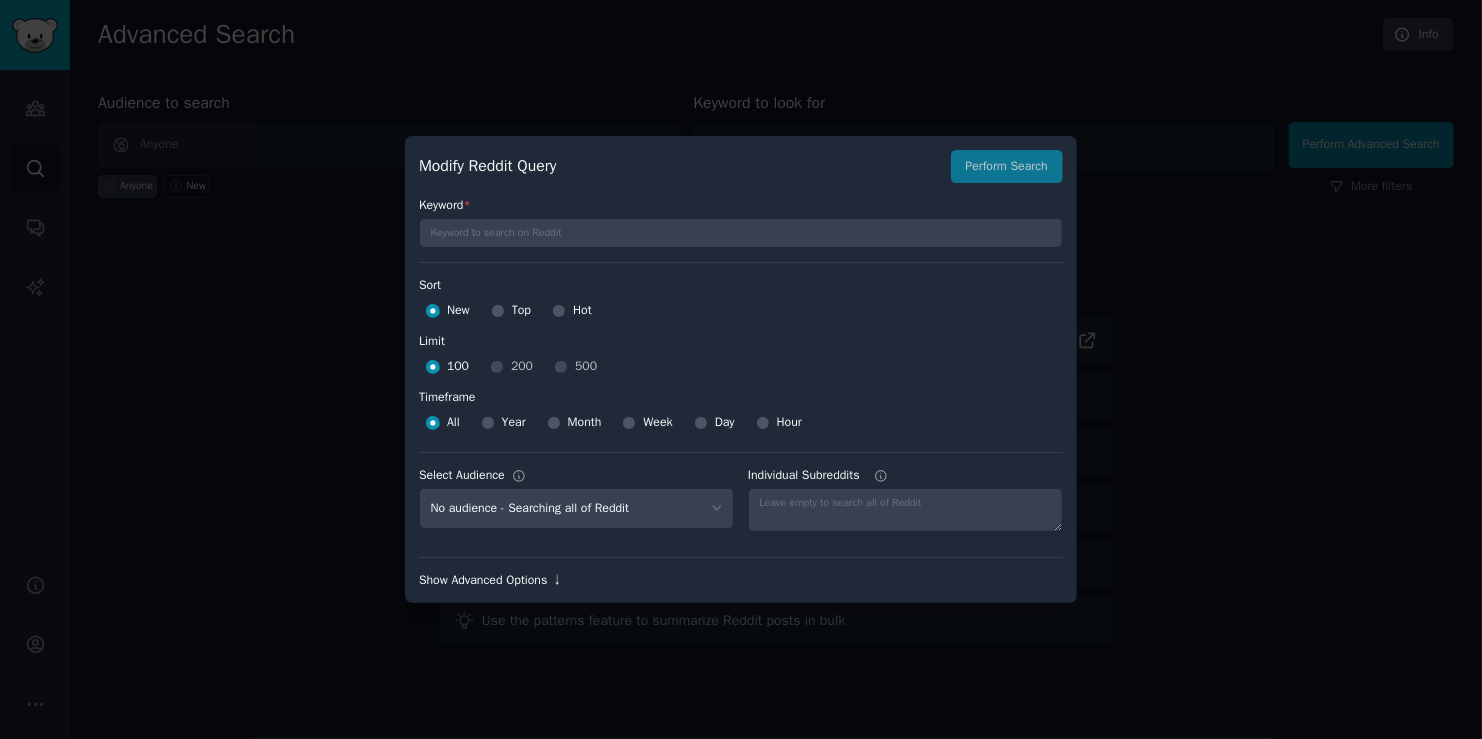 click on "Show Advanced Options ↓" at bounding box center (741, 581) 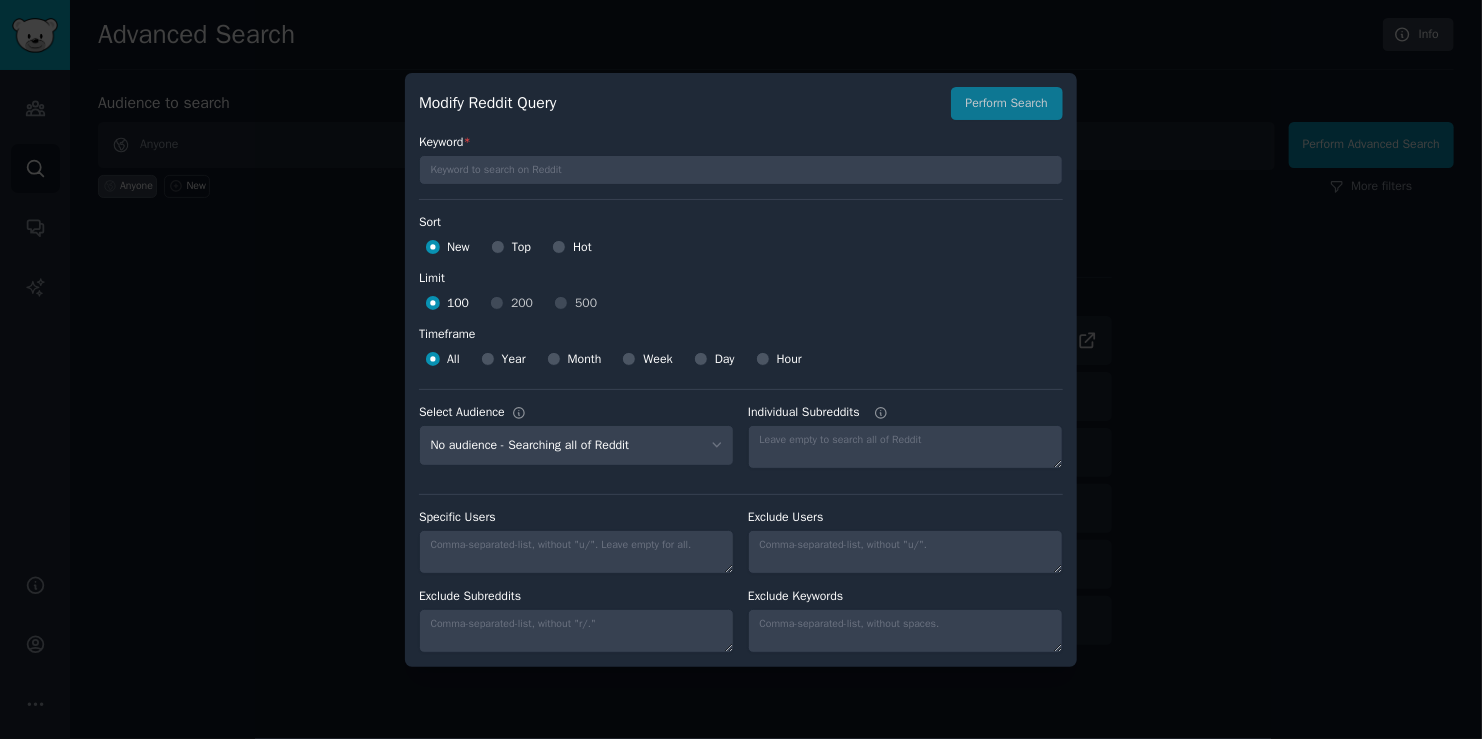 click at bounding box center (741, 369) 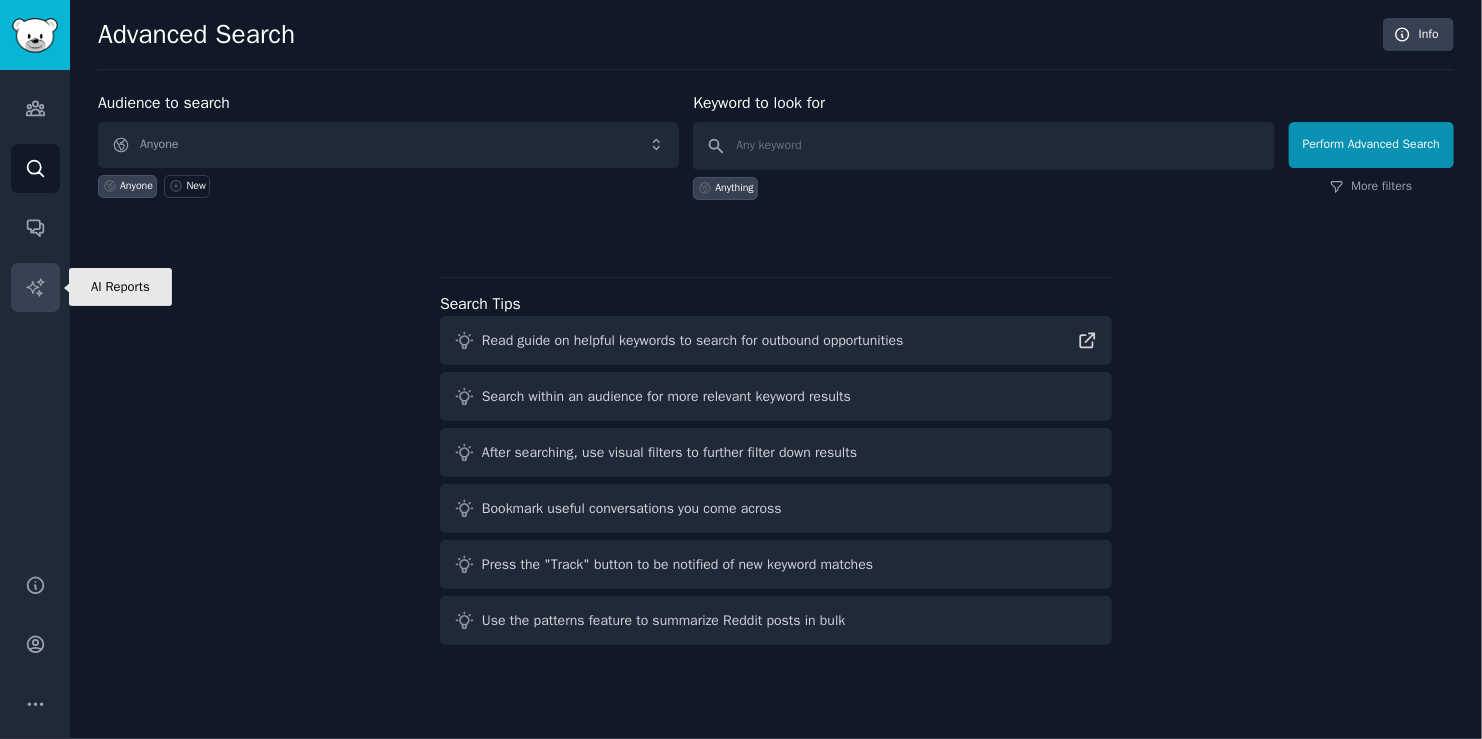 click 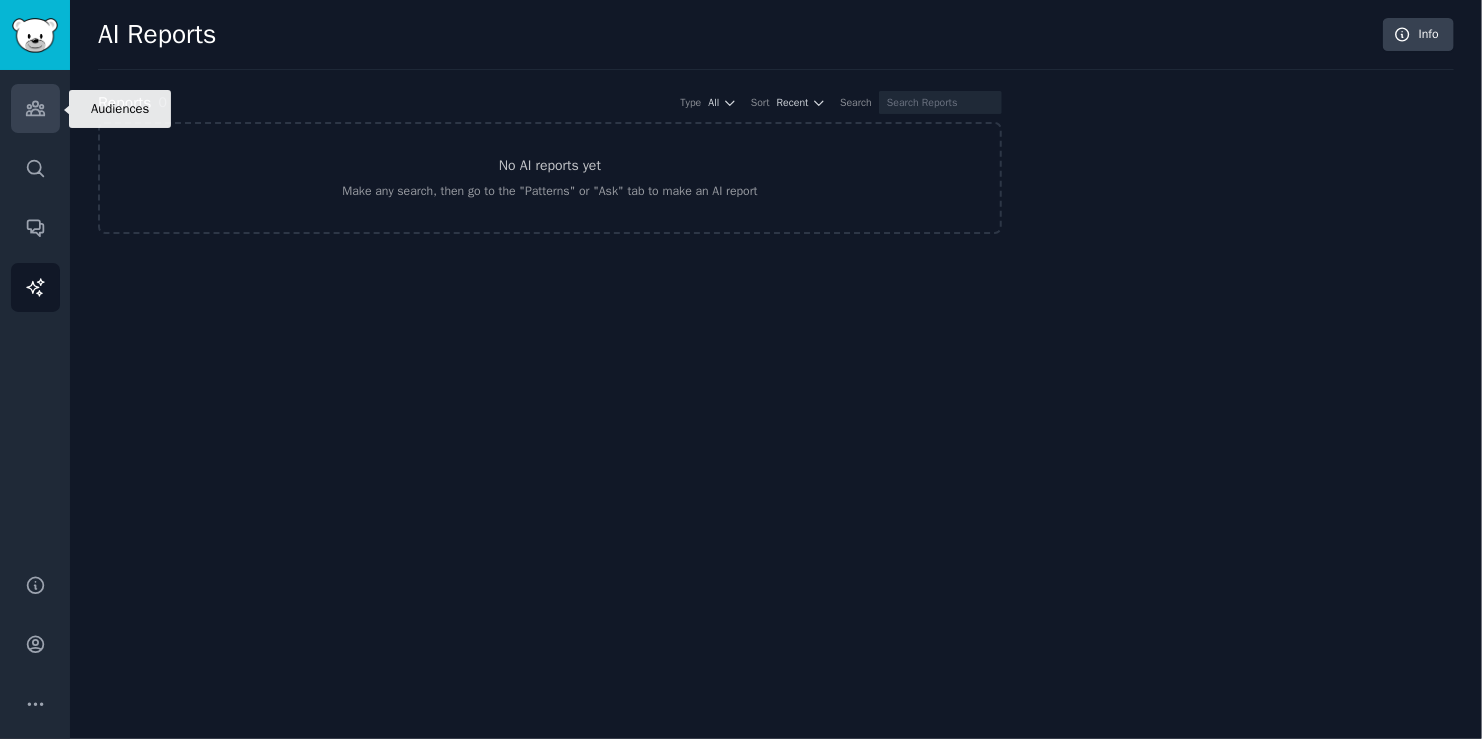 click 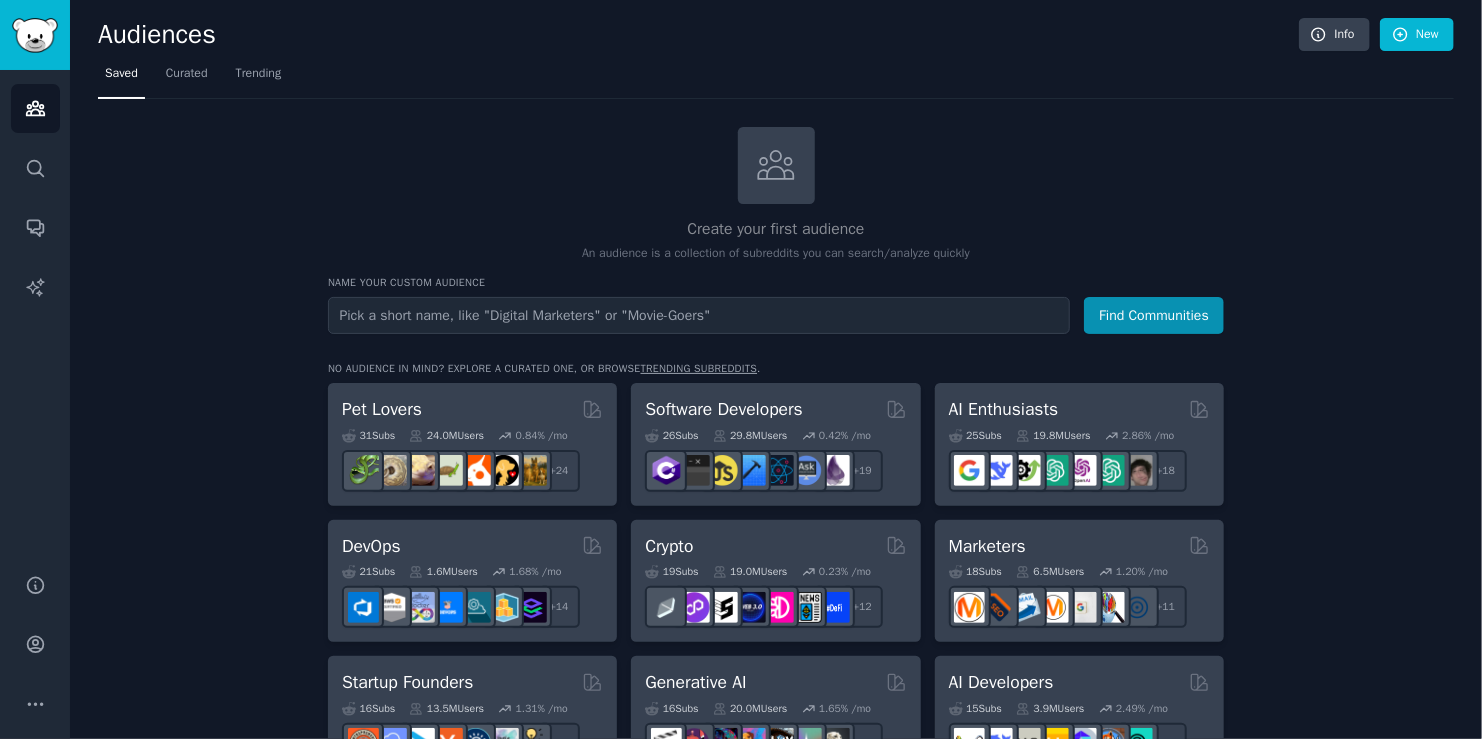 click on "Create your first audience An audience is a collection of subreddits you can search/analyze quickly Name your custom audience Audience Name Find Communities No audience in mind? Explore a curated one, or browse  trending subreddits . Pet Lovers 31  Sub s 24.0M  Users 0.84 % /mo + 24 Software Developers 26  Sub s 29.8M  Users 0.42 % /mo + 19 AI Enthusiasts 25  Sub s 19.8M  Users 2.86 % /mo + 18 DevOps 21  Sub s 1.6M  Users 1.68 % /mo + 14 Crypto 19  Sub s 19.0M  Users 0.23 % /mo + 12 Marketers 18  Sub s 6.5M  Users 1.20 % /mo + 11 Startup Founders 16  Sub s 13.5M  Users 1.31 % /mo + 9 Generative AI 16  Sub s 20.0M  Users 1.65 % /mo + 9 AI Developers 15  Sub s 3.9M  Users 2.49 % /mo + 8 Stock Investors 15  Sub s 28.3M  Users 0.50 % /mo + 8 Video Editors 15  Sub s 2.3M  Users 1.52 % /mo + 8 Designers 13  Sub s 9.7M  Users 0.26 % /mo + 6 Data Scientists 13  Sub s 7.6M  Users 0.58 % /mo + 6 Fitness Enthusiasts 12  Sub s 31.1M  Users 0.24 % /mo + 5 Gardeners 11  Sub s 13.5M  Users 1.89 % /mo + 4 Photographers 11 s" at bounding box center [776, 1204] 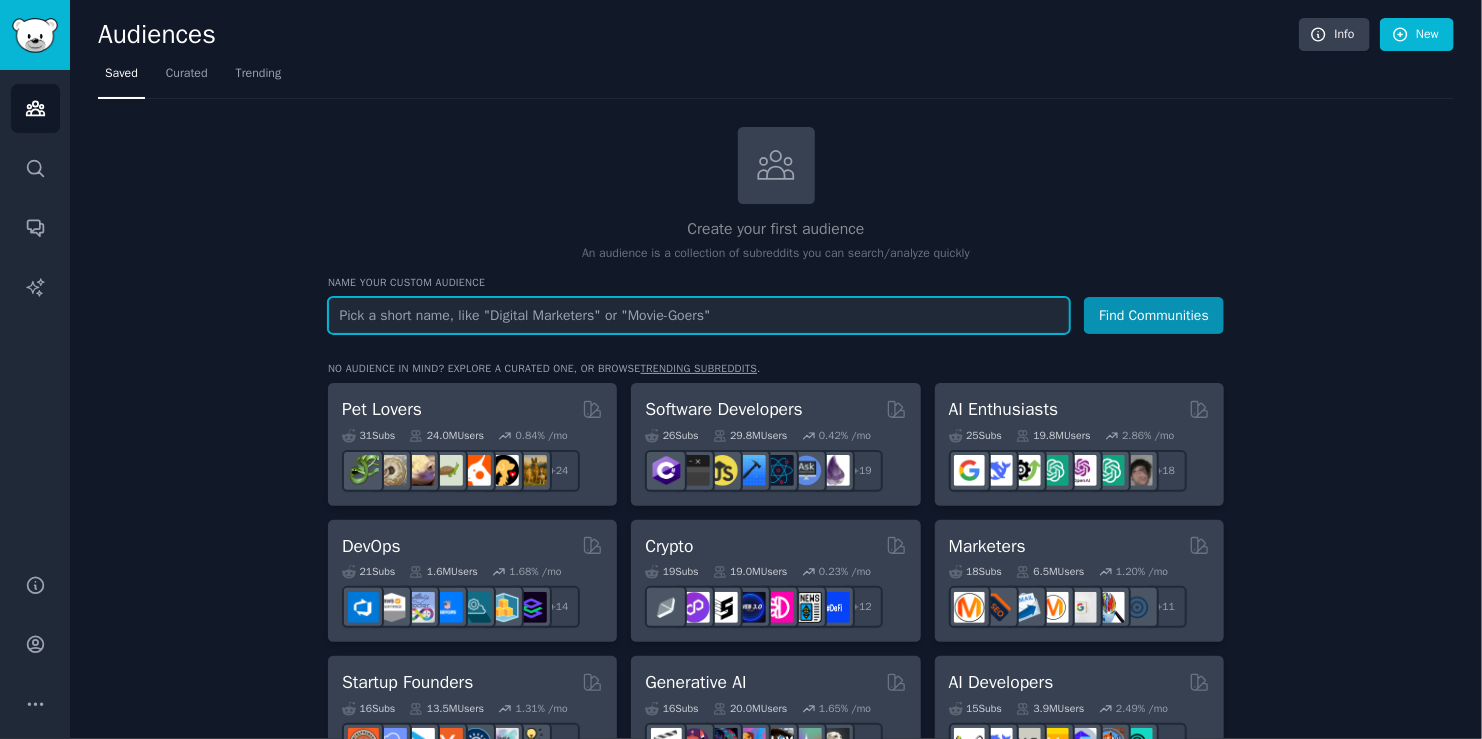 click at bounding box center (699, 315) 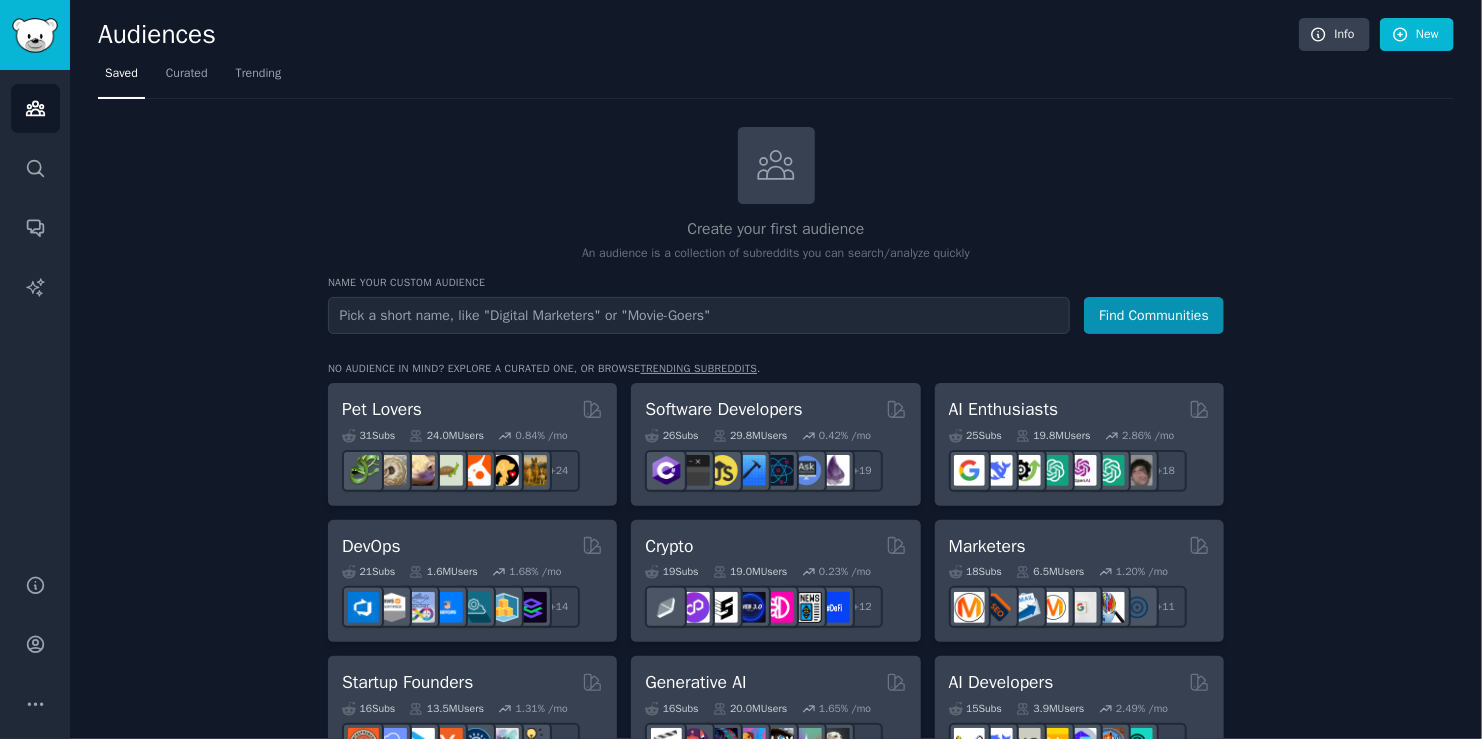 click on "Create your first audience An audience is a collection of subreddits you can search/analyze quickly Name your custom audience Audience Name Find Communities No audience in mind? Explore a curated one, or browse  trending subreddits . Pet Lovers 31  Sub s 24.0M  Users 0.84 % /mo + 24 Software Developers 26  Sub s 29.8M  Users 0.42 % /mo + 19 AI Enthusiasts 25  Sub s 19.8M  Users 2.86 % /mo + 18 DevOps 21  Sub s 1.6M  Users 1.68 % /mo + 14 Crypto 19  Sub s 19.0M  Users 0.23 % /mo + 12 Marketers 18  Sub s 6.5M  Users 1.20 % /mo + 11 Startup Founders 16  Sub s 13.5M  Users 1.31 % /mo + 9 Generative AI 16  Sub s 20.0M  Users 1.65 % /mo + 9 AI Developers 15  Sub s 3.9M  Users 2.49 % /mo + 8 Stock Investors 15  Sub s 28.3M  Users 0.50 % /mo + 8 Video Editors 15  Sub s 2.3M  Users 1.52 % /mo + 8 Designers 13  Sub s 9.7M  Users 0.26 % /mo + 6 Data Scientists 13  Sub s 7.6M  Users 0.58 % /mo + 6 Fitness Enthusiasts 12  Sub s 31.1M  Users 0.24 % /mo + 5 Gardeners 11  Sub s 13.5M  Users 1.89 % /mo + 4 Photographers 11 s" at bounding box center [776, 1204] 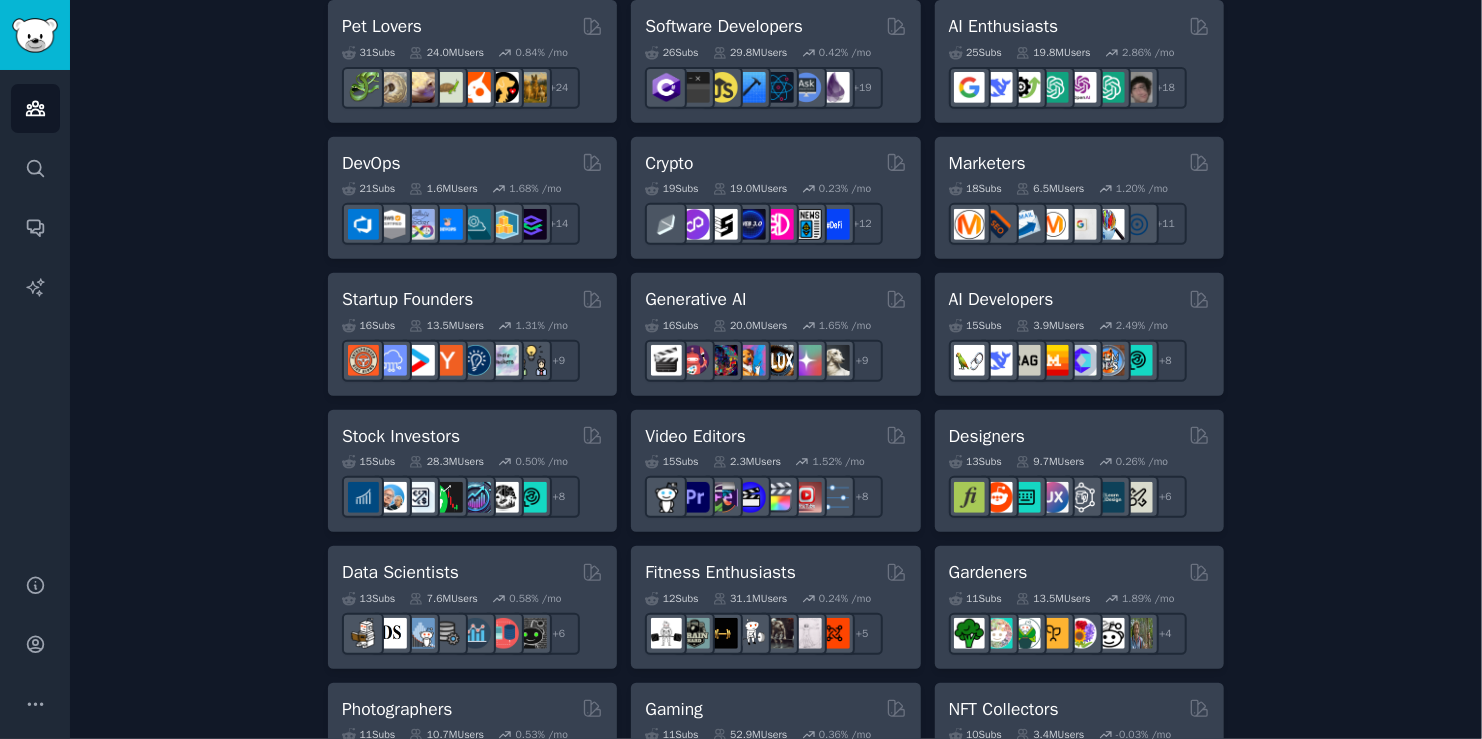 scroll, scrollTop: 366, scrollLeft: 0, axis: vertical 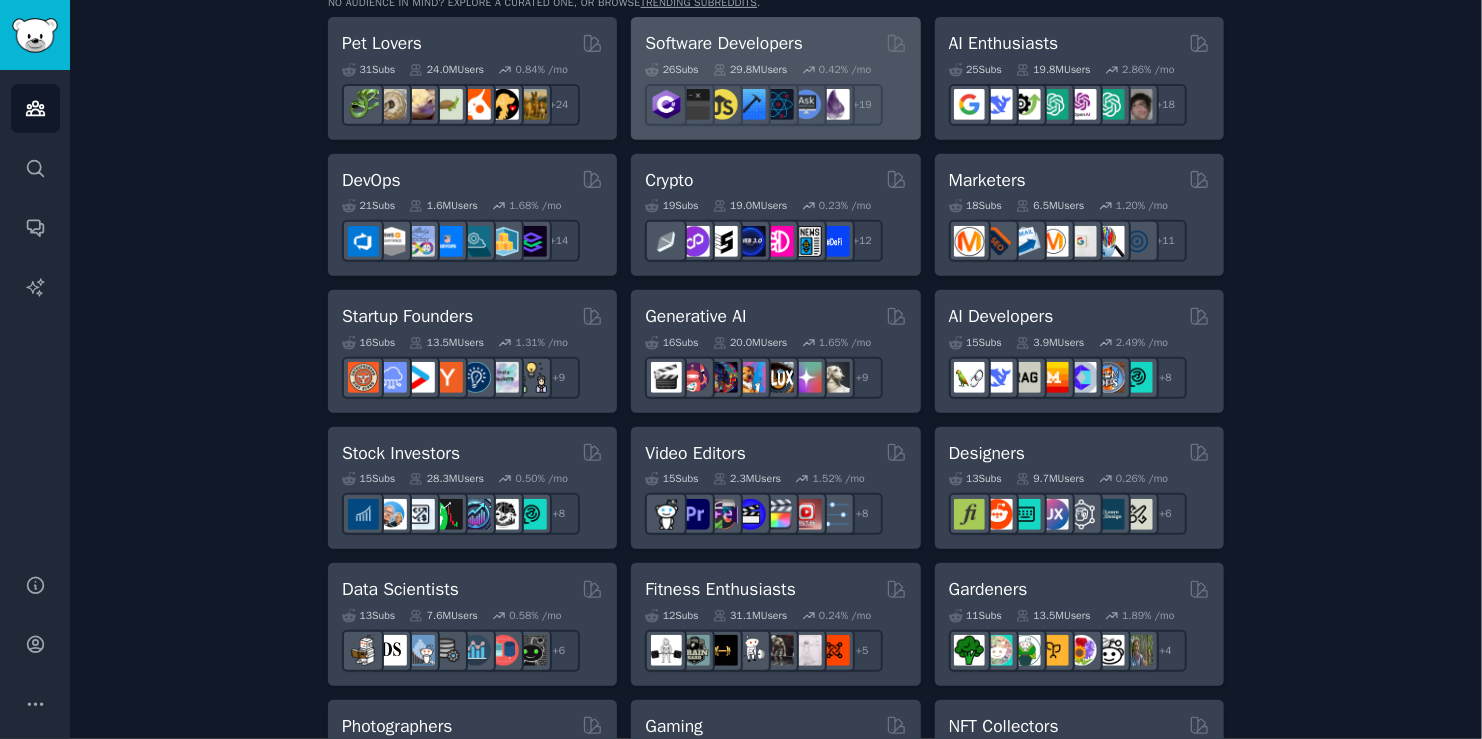 click on "Software Developers" at bounding box center (724, 43) 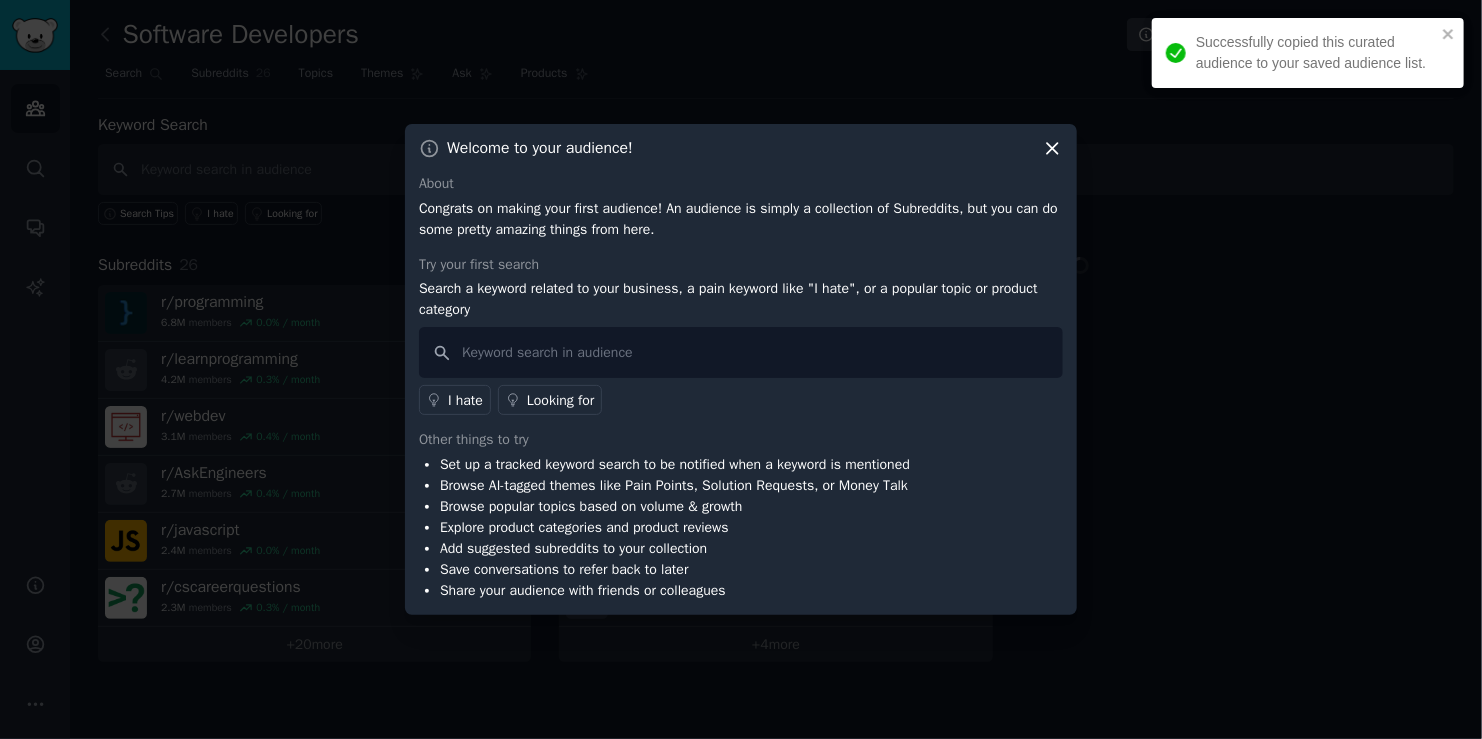 click 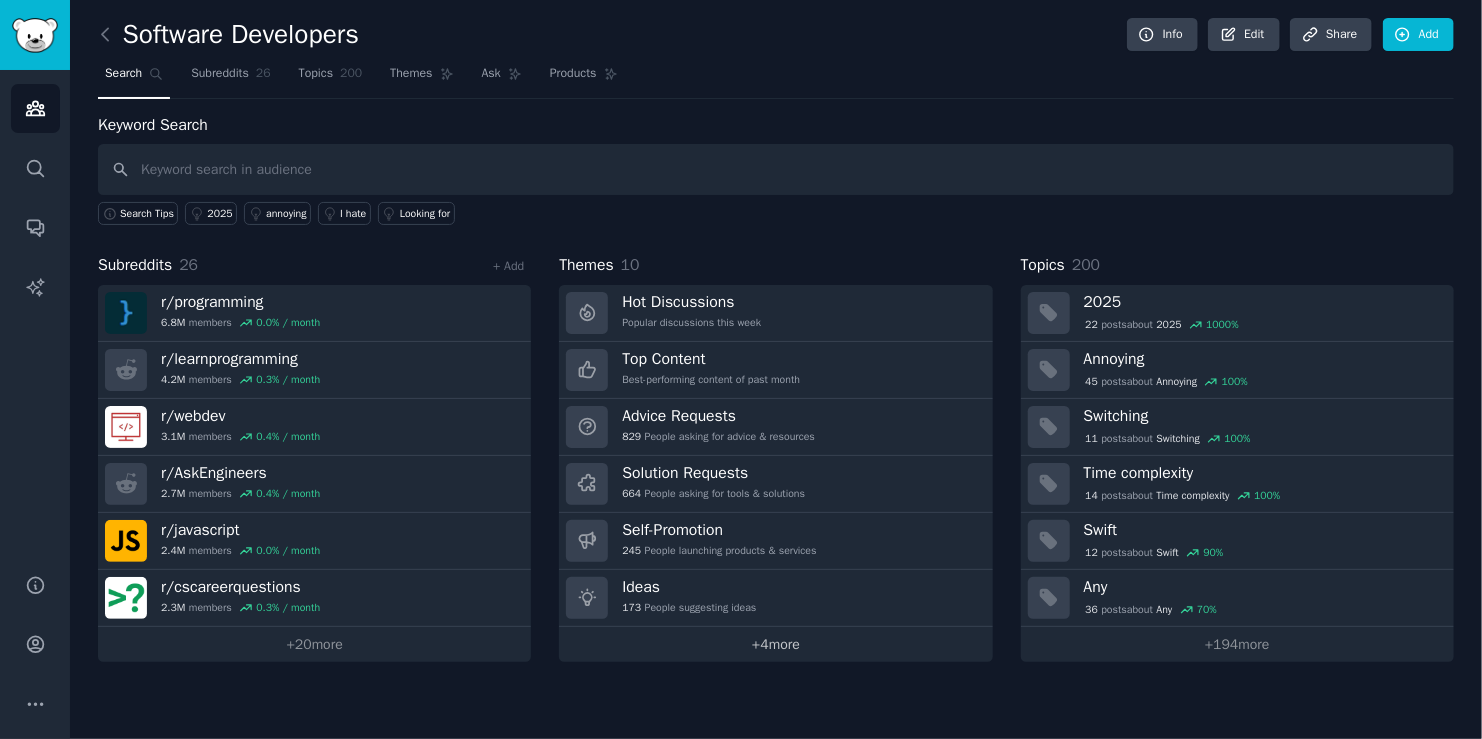 click on "+  4  more" at bounding box center (775, 644) 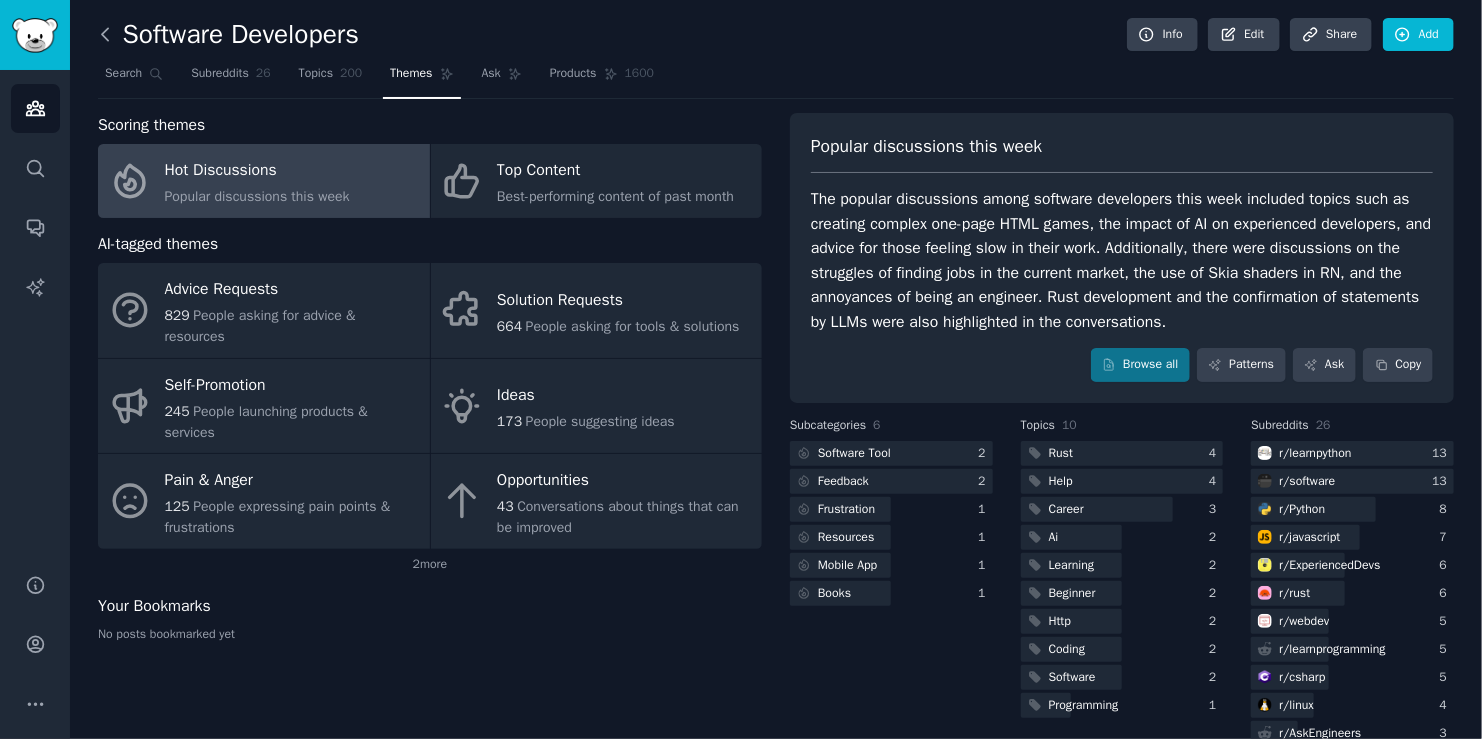 click 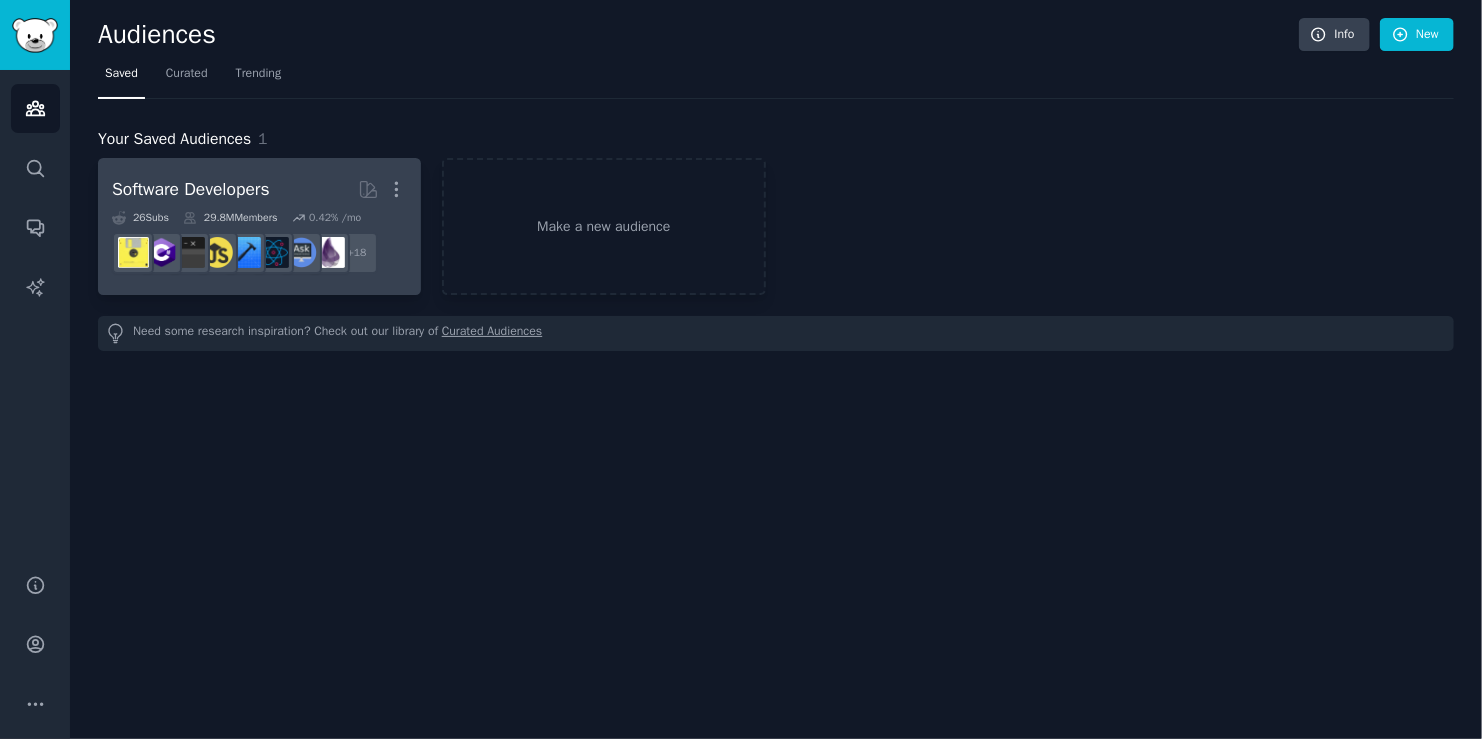 click on "Software Developers" at bounding box center (191, 189) 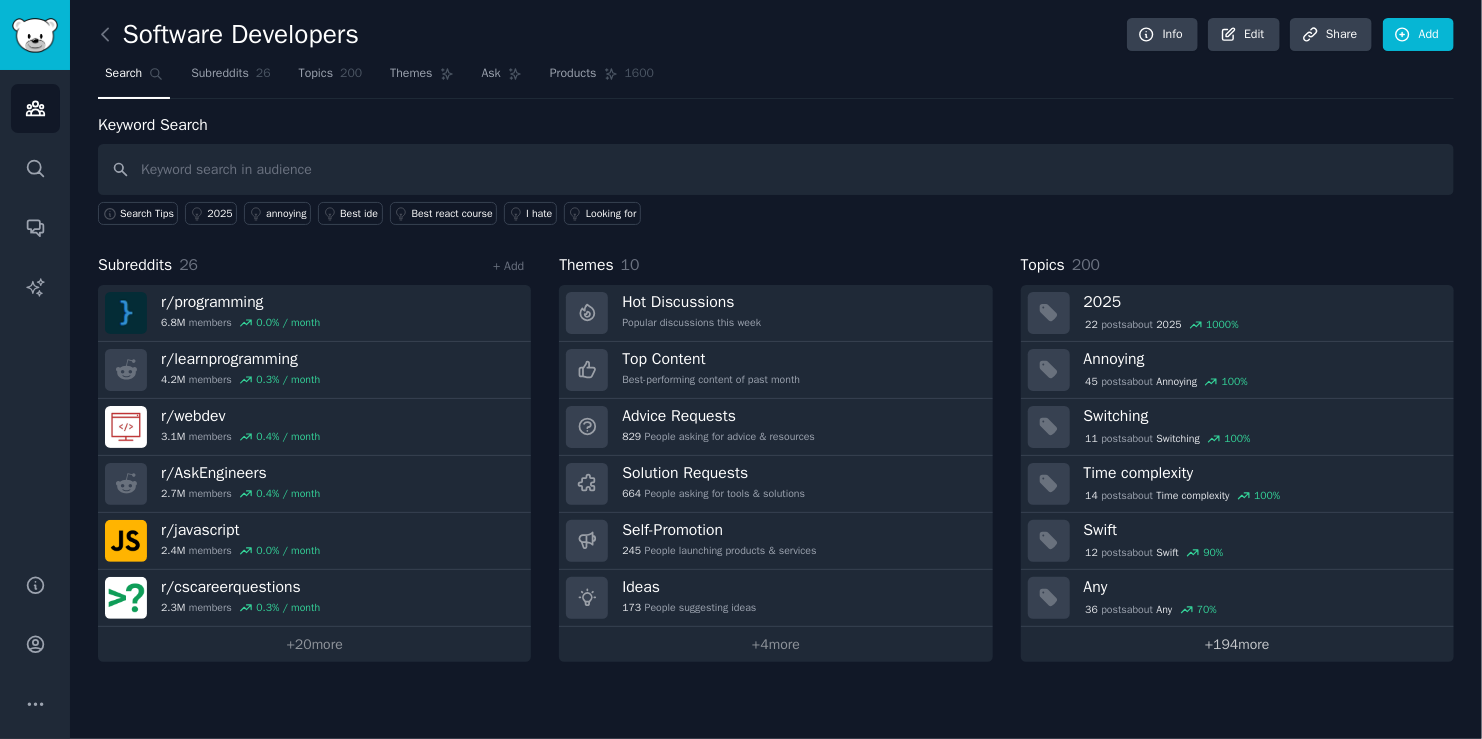 click on "+  194  more" at bounding box center [1237, 644] 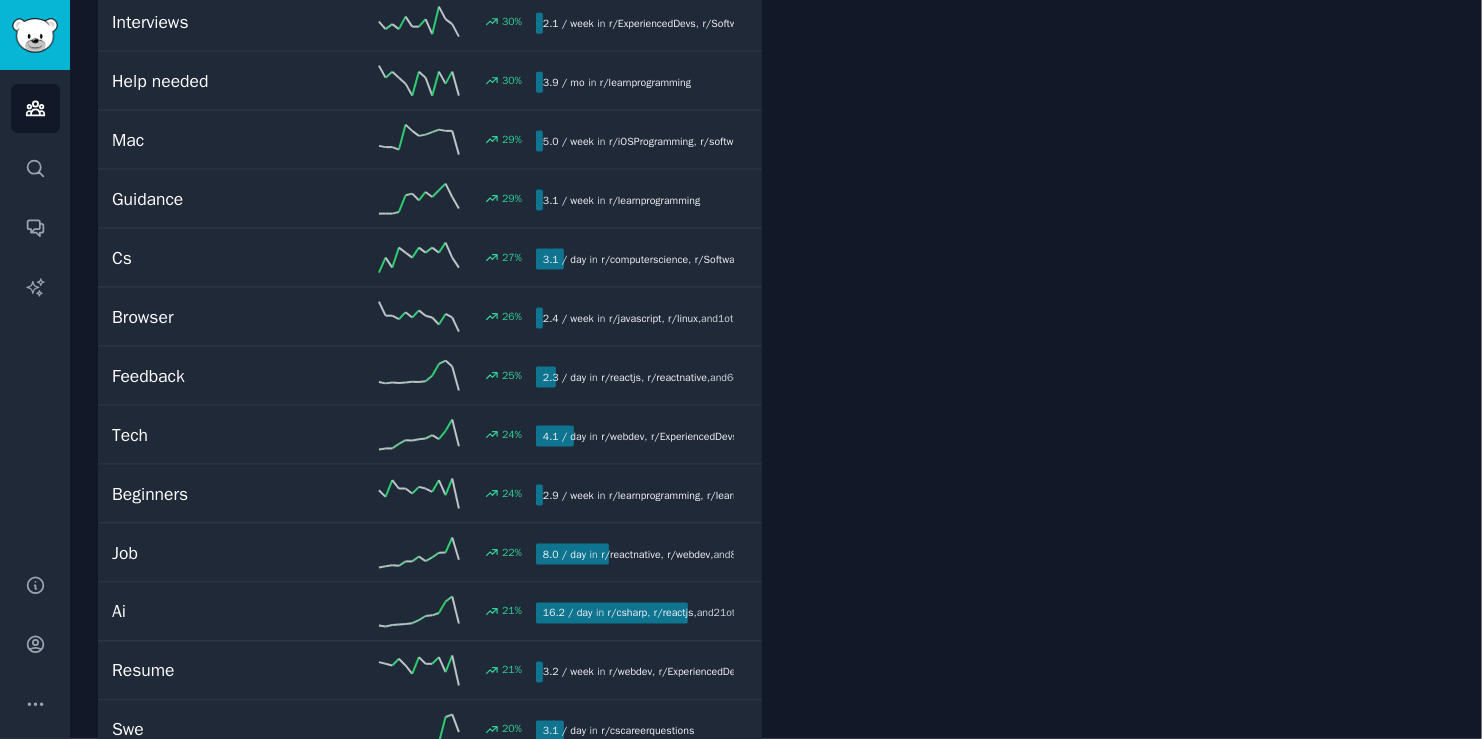 scroll, scrollTop: 0, scrollLeft: 0, axis: both 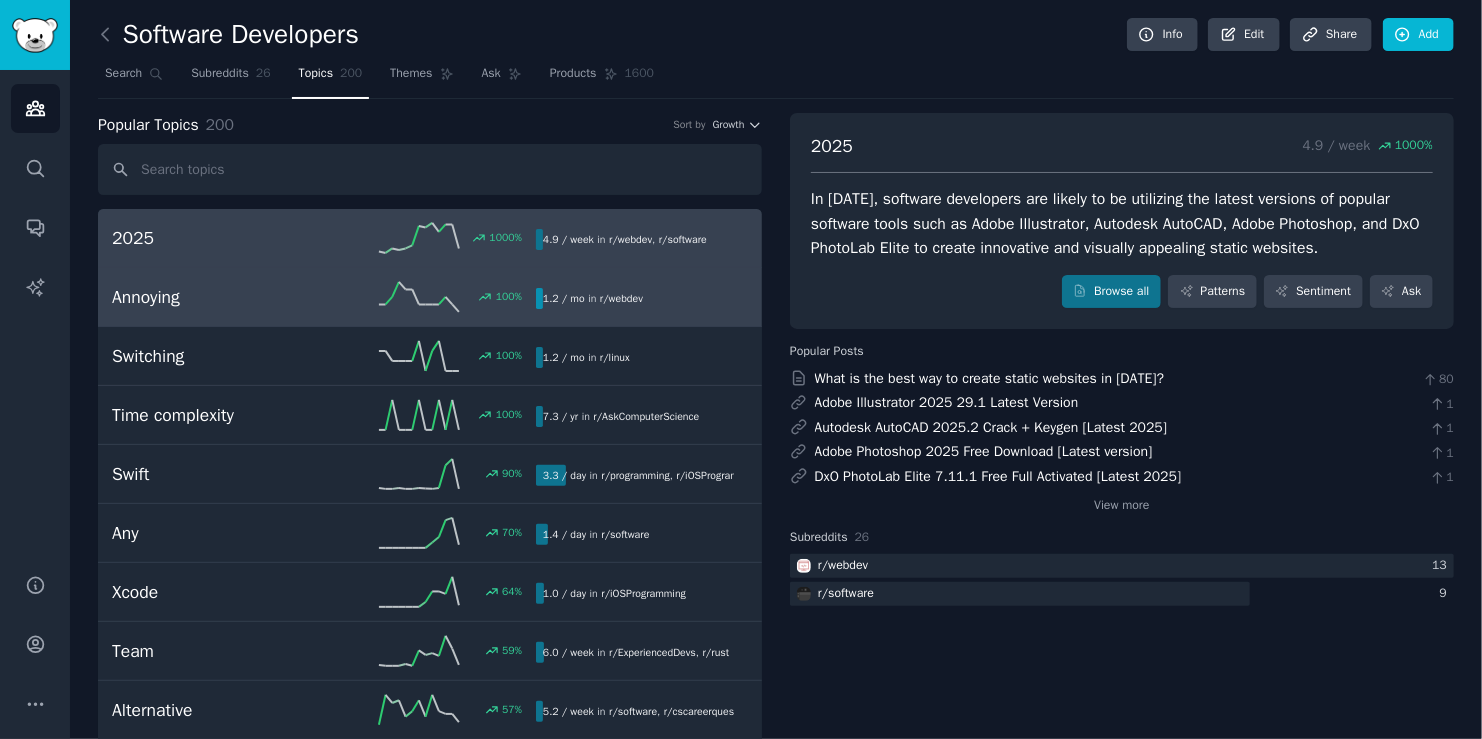 click on "1.2 / mo  in    r/ webdev" at bounding box center (593, 298) 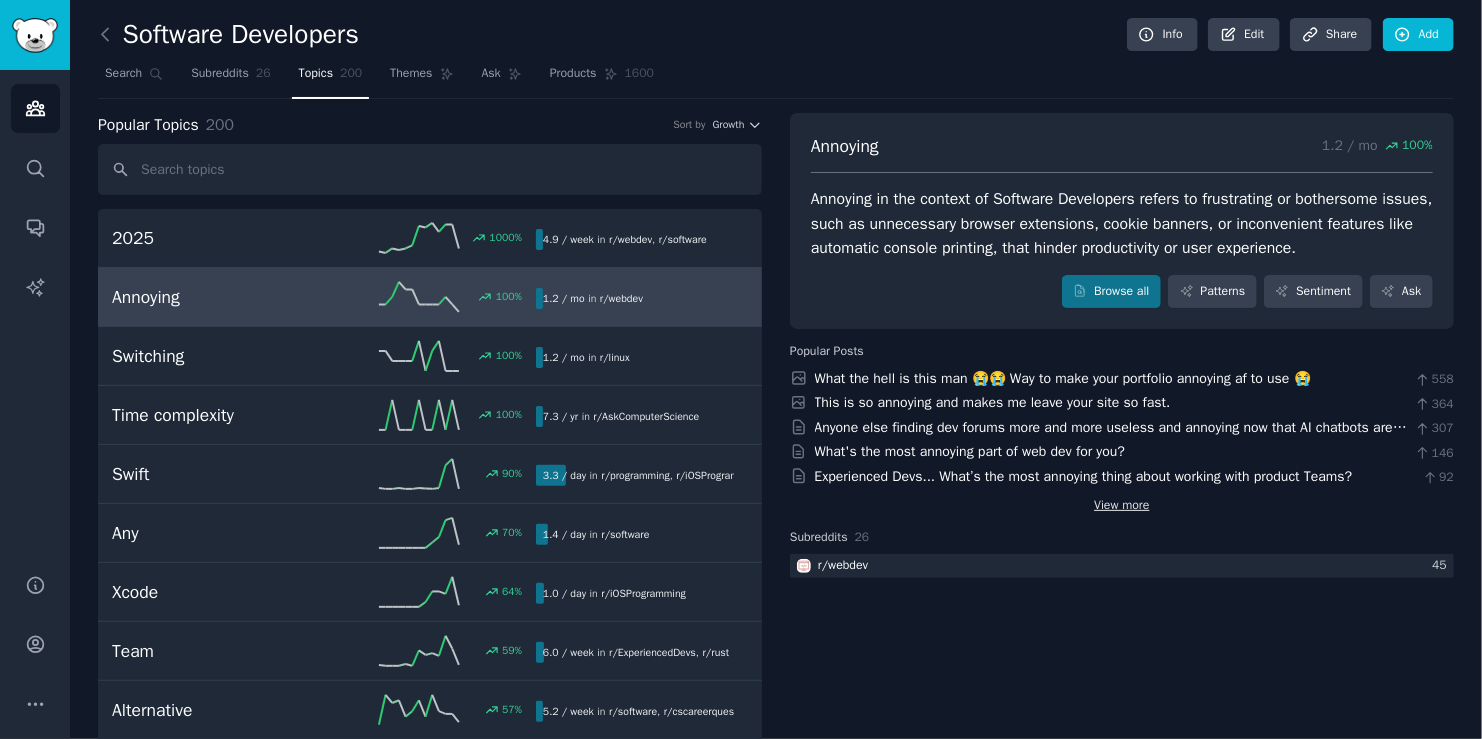 click on "View more" at bounding box center (1121, 506) 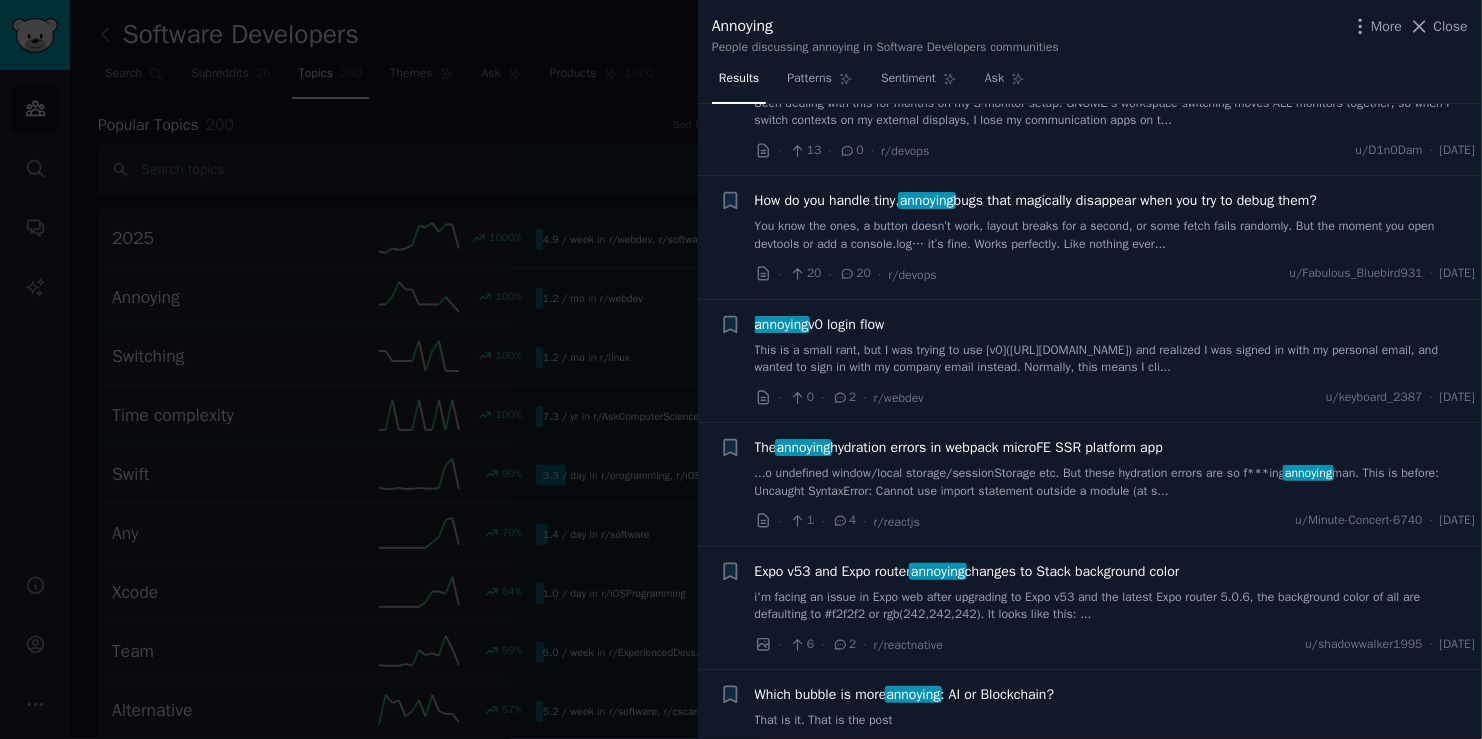 scroll, scrollTop: 450, scrollLeft: 0, axis: vertical 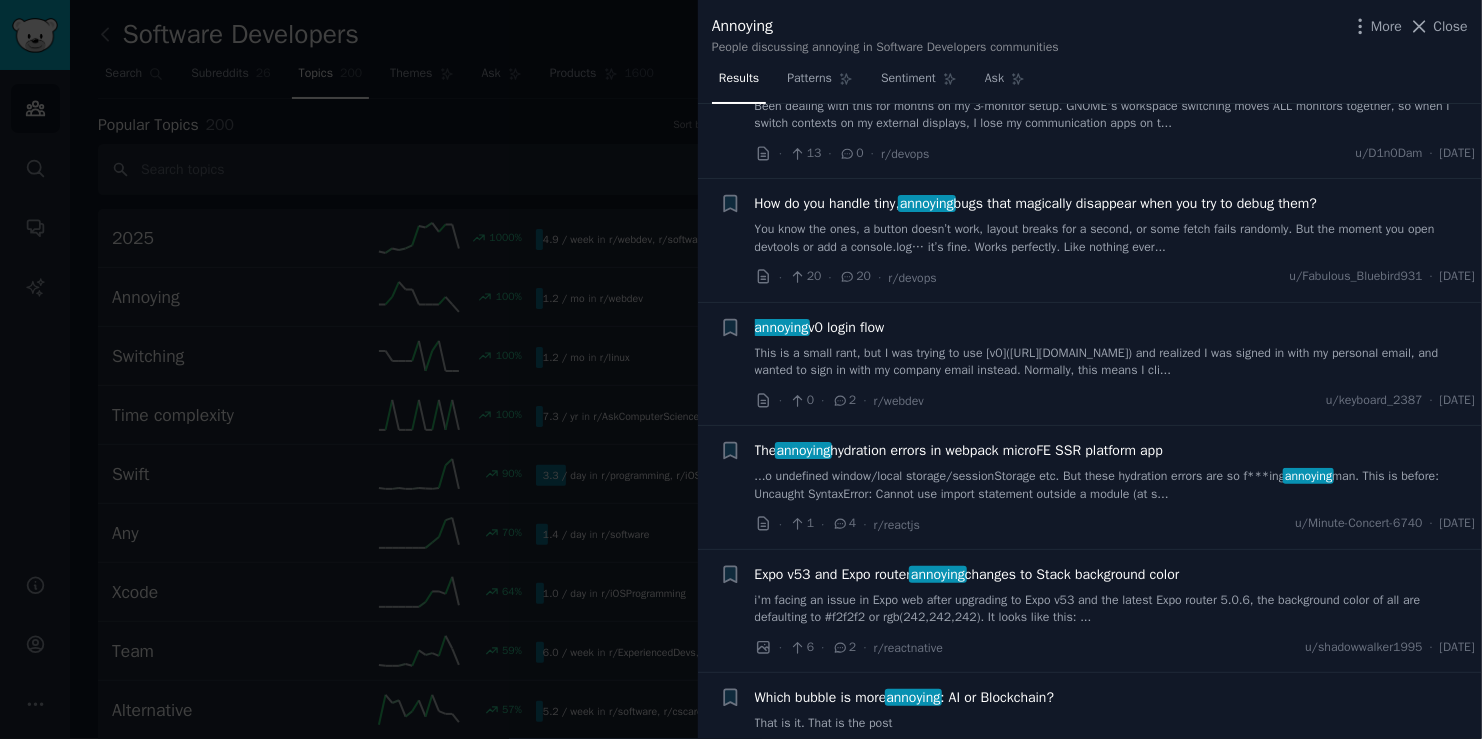 type 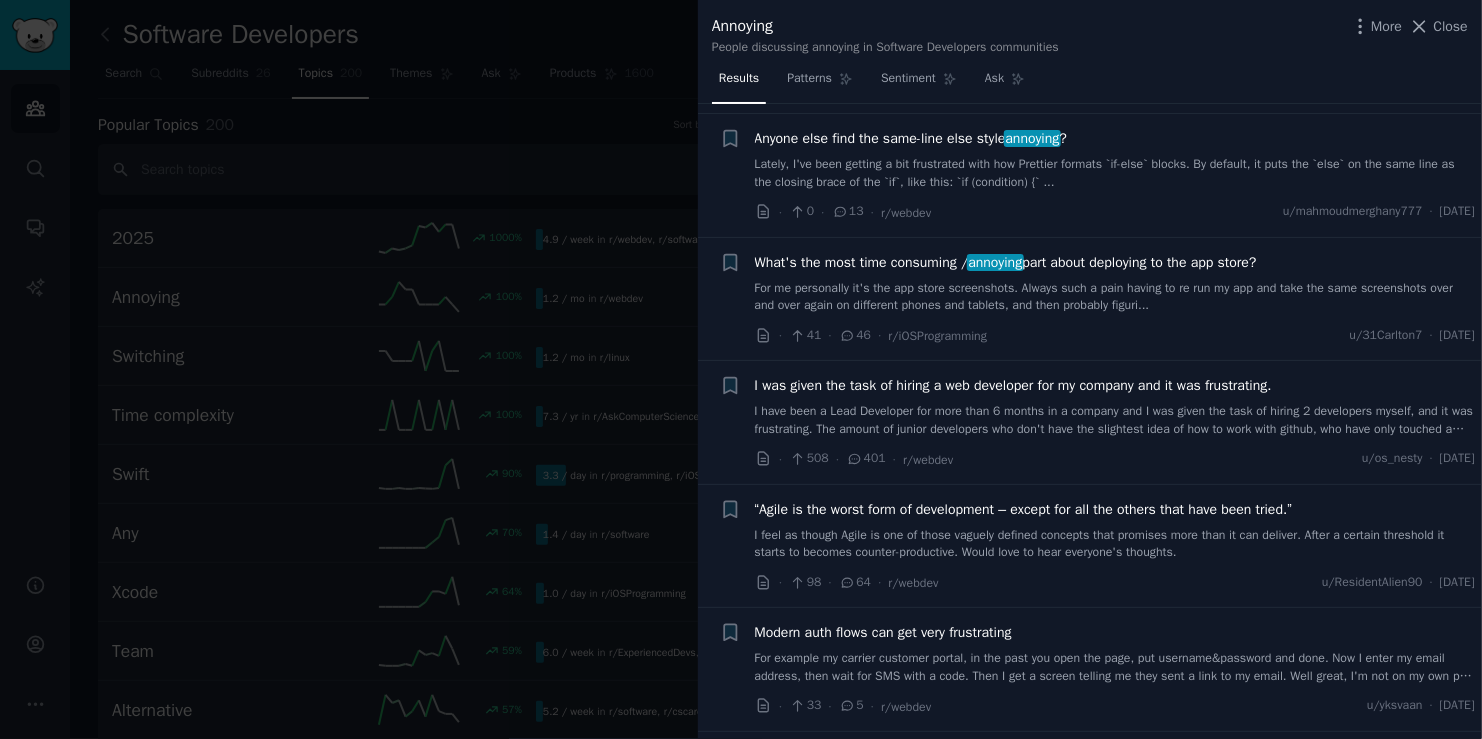 scroll, scrollTop: 5850, scrollLeft: 0, axis: vertical 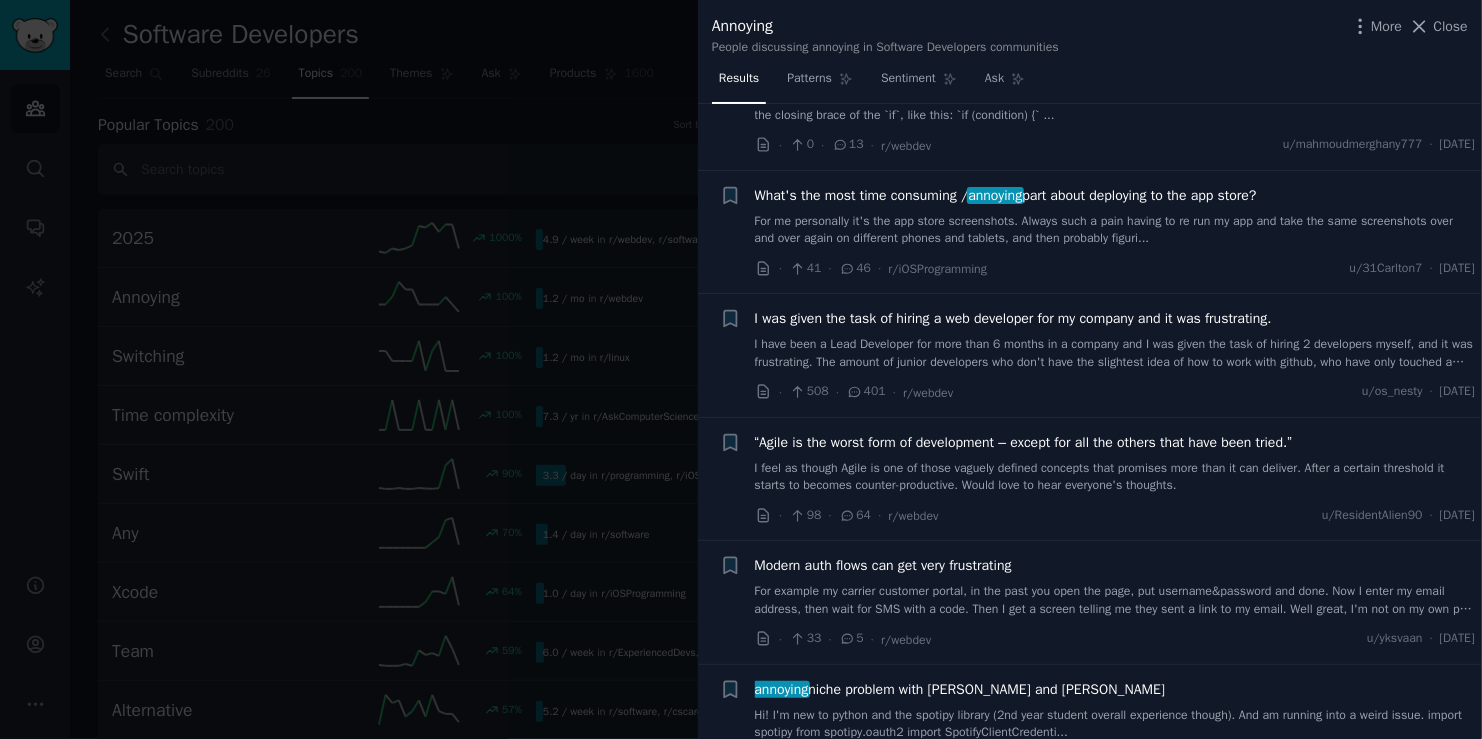click at bounding box center (741, 369) 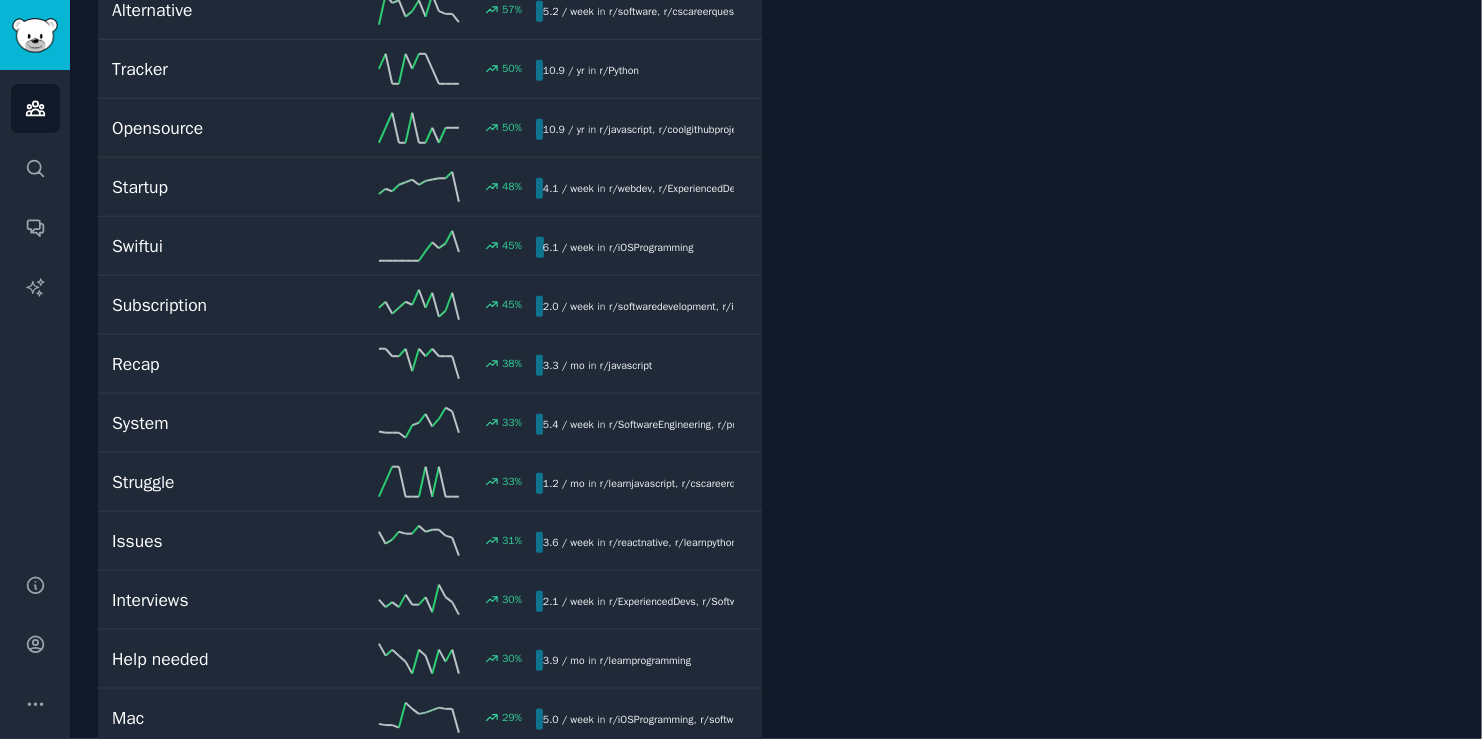 scroll, scrollTop: 683, scrollLeft: 0, axis: vertical 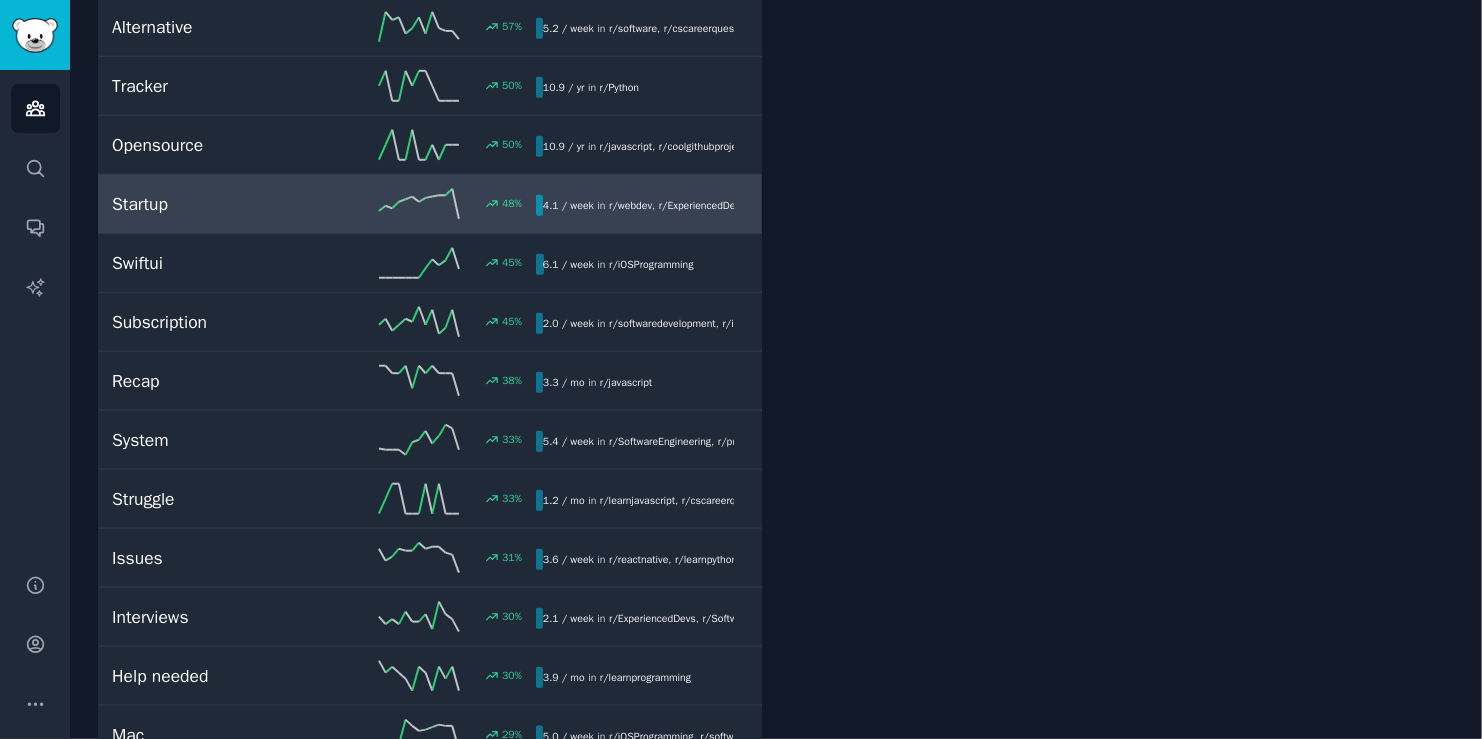 click on "Startup 48 % 4.1 / week  in    r/ webdev ,  r/ ExperiencedDevs ,   and  1  other 48% increase in mentions recently" at bounding box center [430, 204] 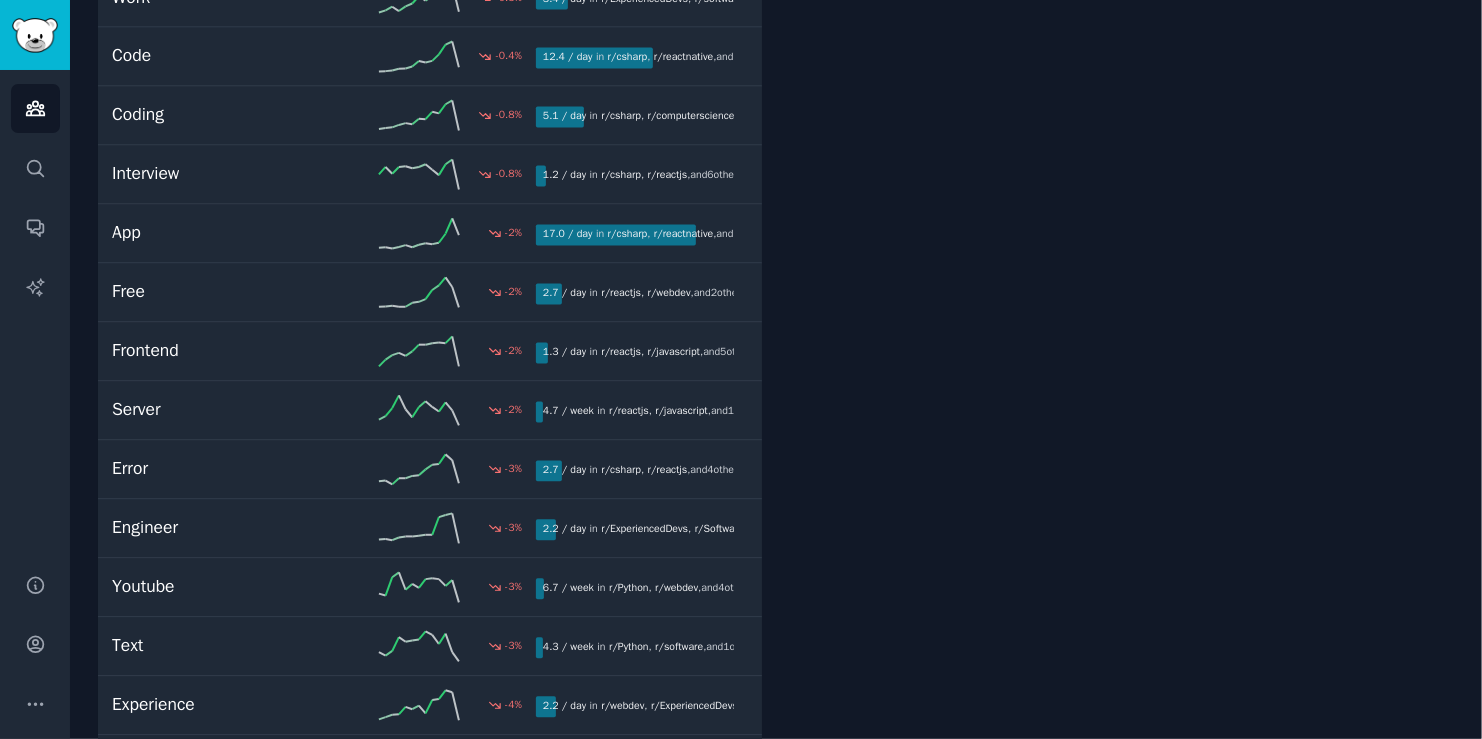 scroll, scrollTop: 5502, scrollLeft: 0, axis: vertical 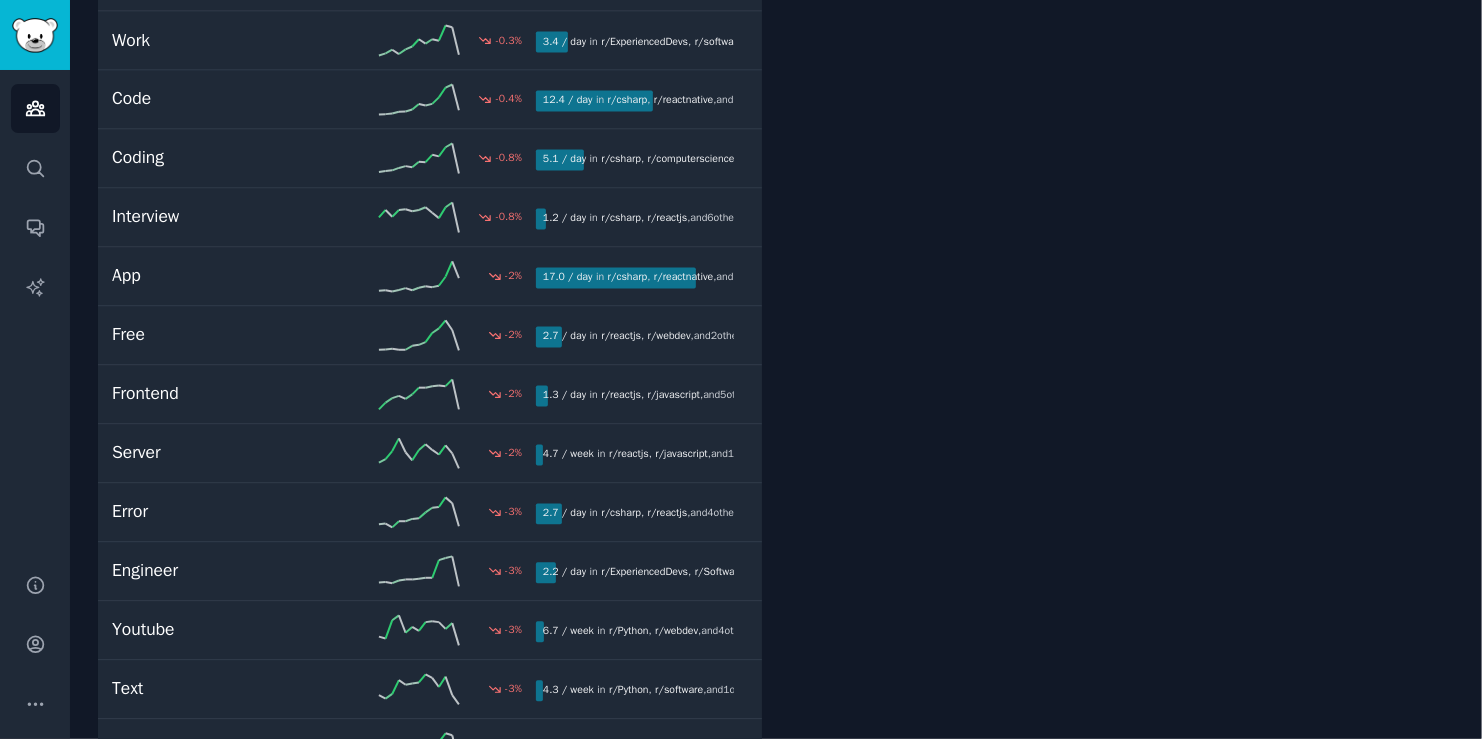 click on "Startup 4.1 / week 48 % A startup in the context of Software Developers is a newly established company, typically small in size, focused on developing innovative software products or services with the potential for rapid growth and scalability. Browse all Patterns Sentiment Ask Popular Posts My startup co-founder's vibe coding almost broke our product multiple times 445 Joined AI Startup – Great Product, Broken Stack 151 Stuck in a dead-end job, thinking of jumping to a tiny startup by academics. Good/Bad idea? 4 StartupBooks: a website about startup books 2 Tech Startups - Is this normal? 1 View more Subreddits 26  r/ cscareerquestions 6  r/ ExperiencedDevs 5  r/ webdev 4" at bounding box center (1122, 543) 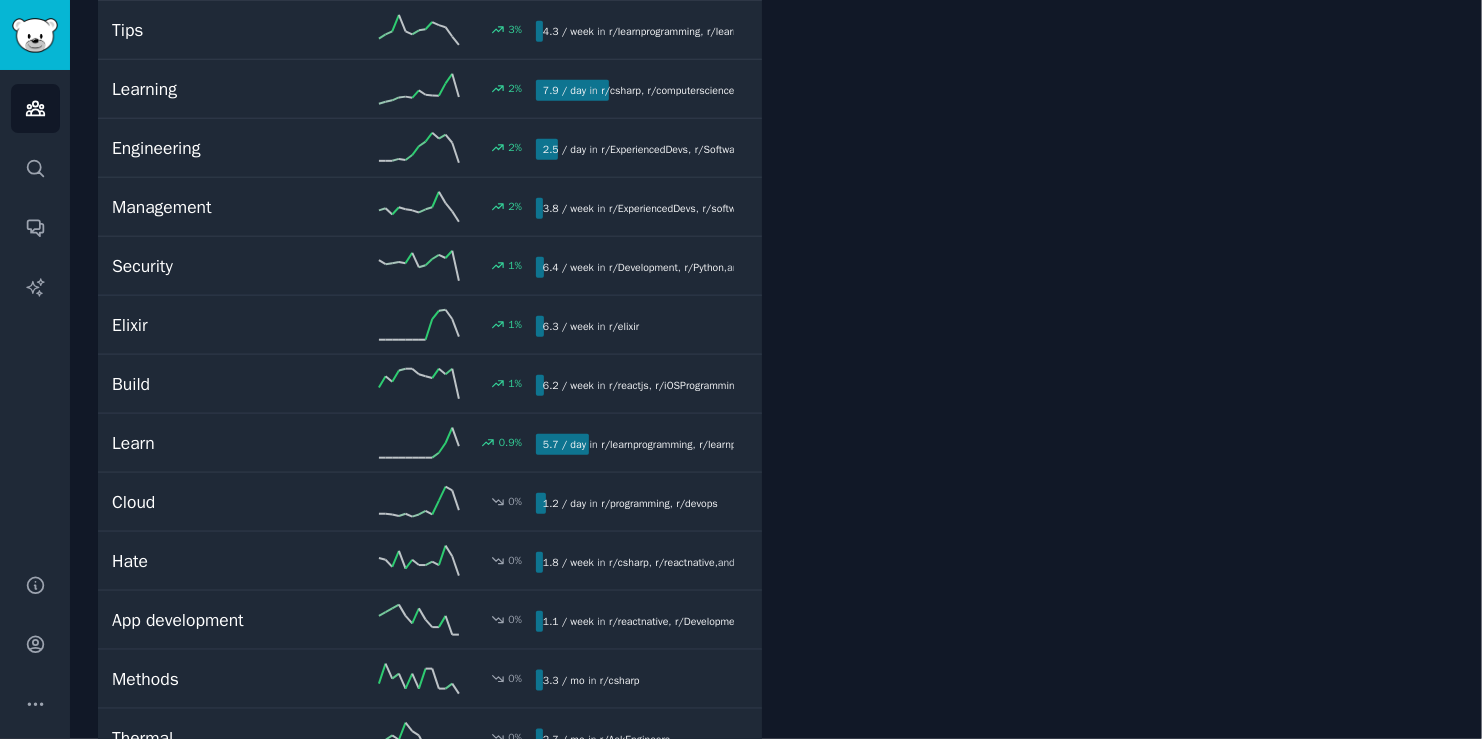 scroll, scrollTop: 0, scrollLeft: 0, axis: both 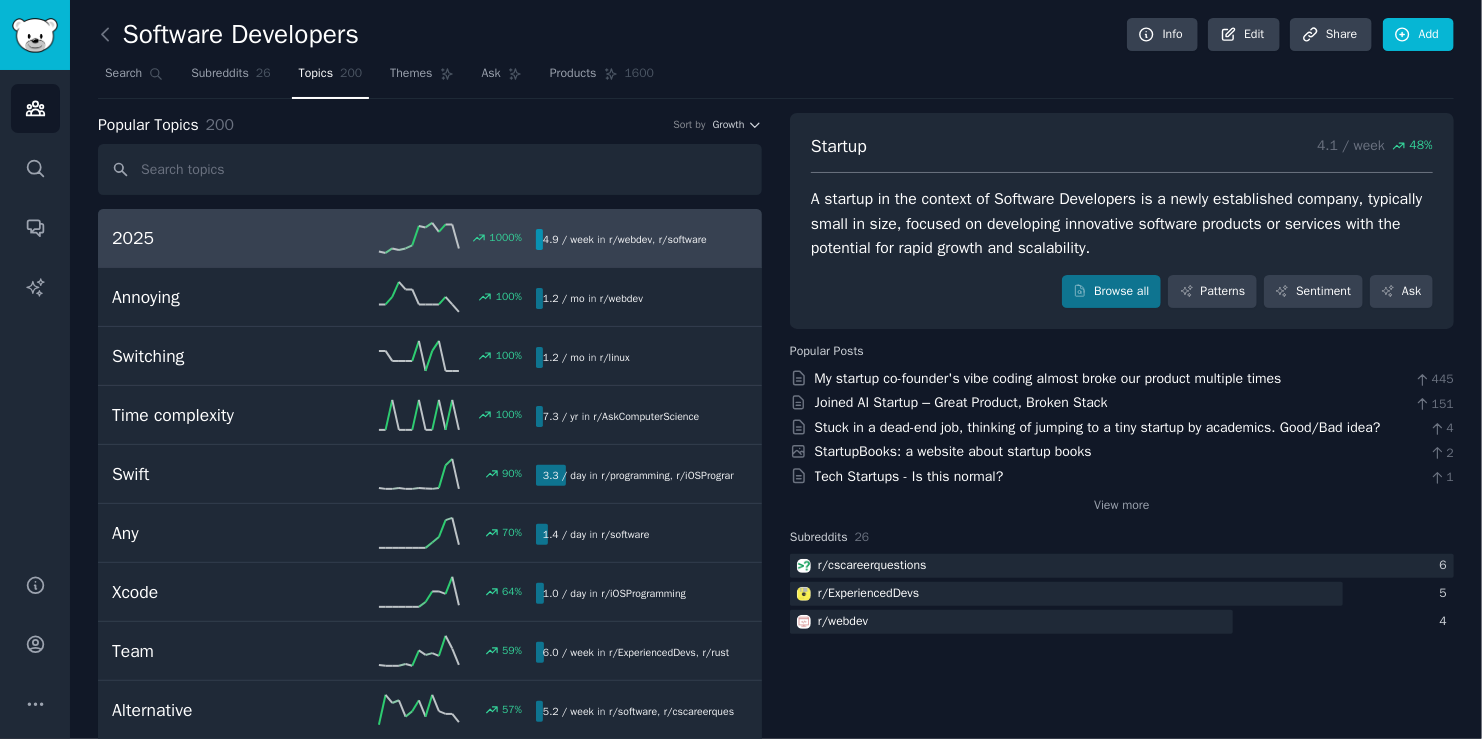 click on "2025 1000 % 4.9 / week  in    r/ webdev ,  r/ software" at bounding box center [430, 238] 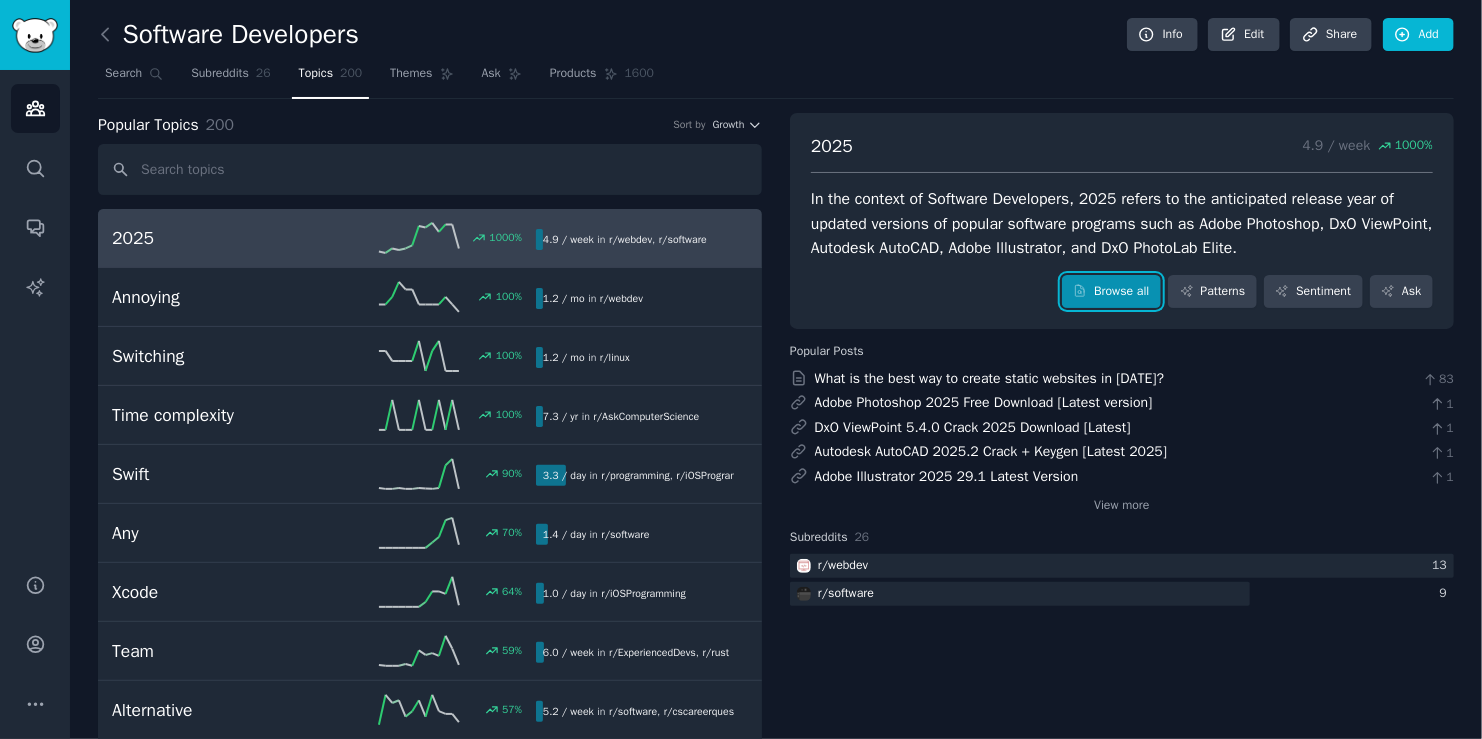 click on "Browse all" at bounding box center (1111, 292) 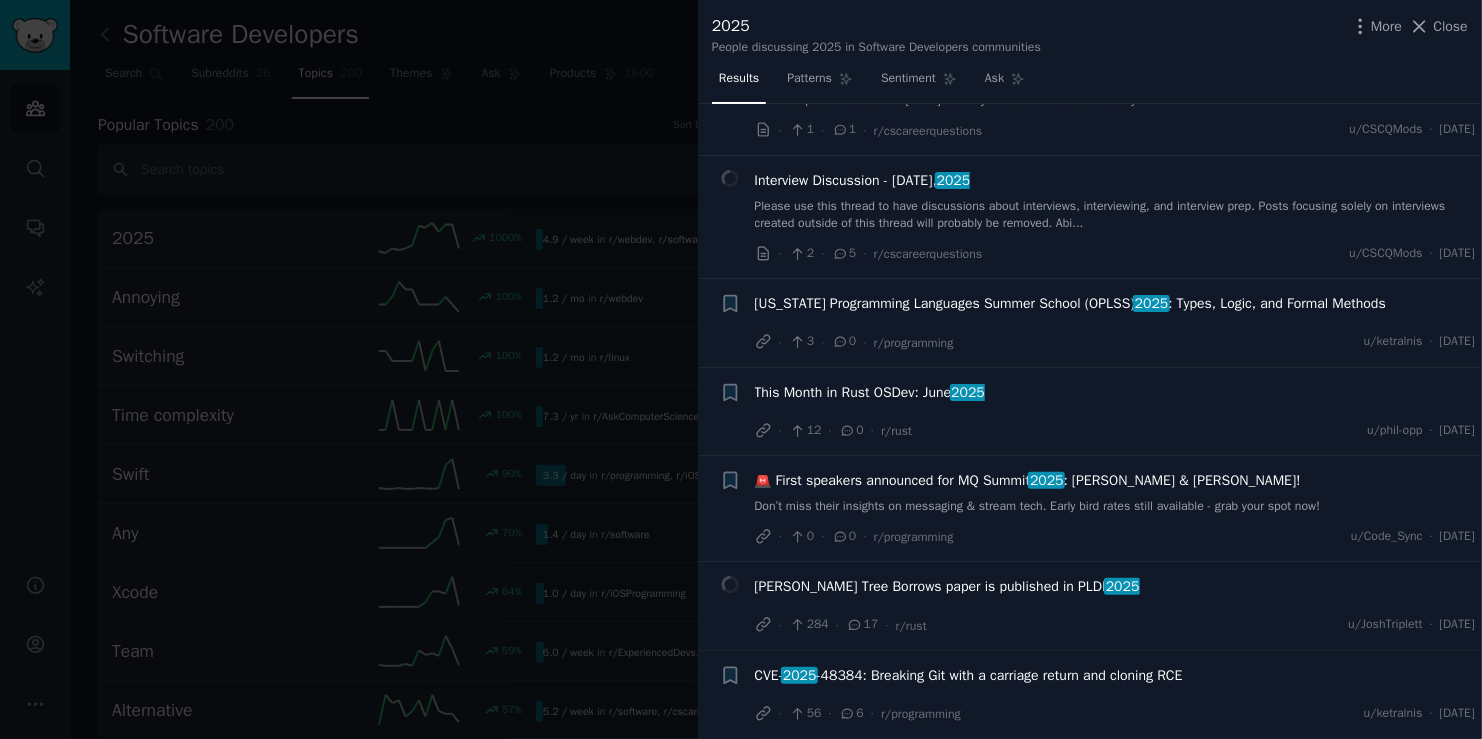 scroll, scrollTop: 2083, scrollLeft: 0, axis: vertical 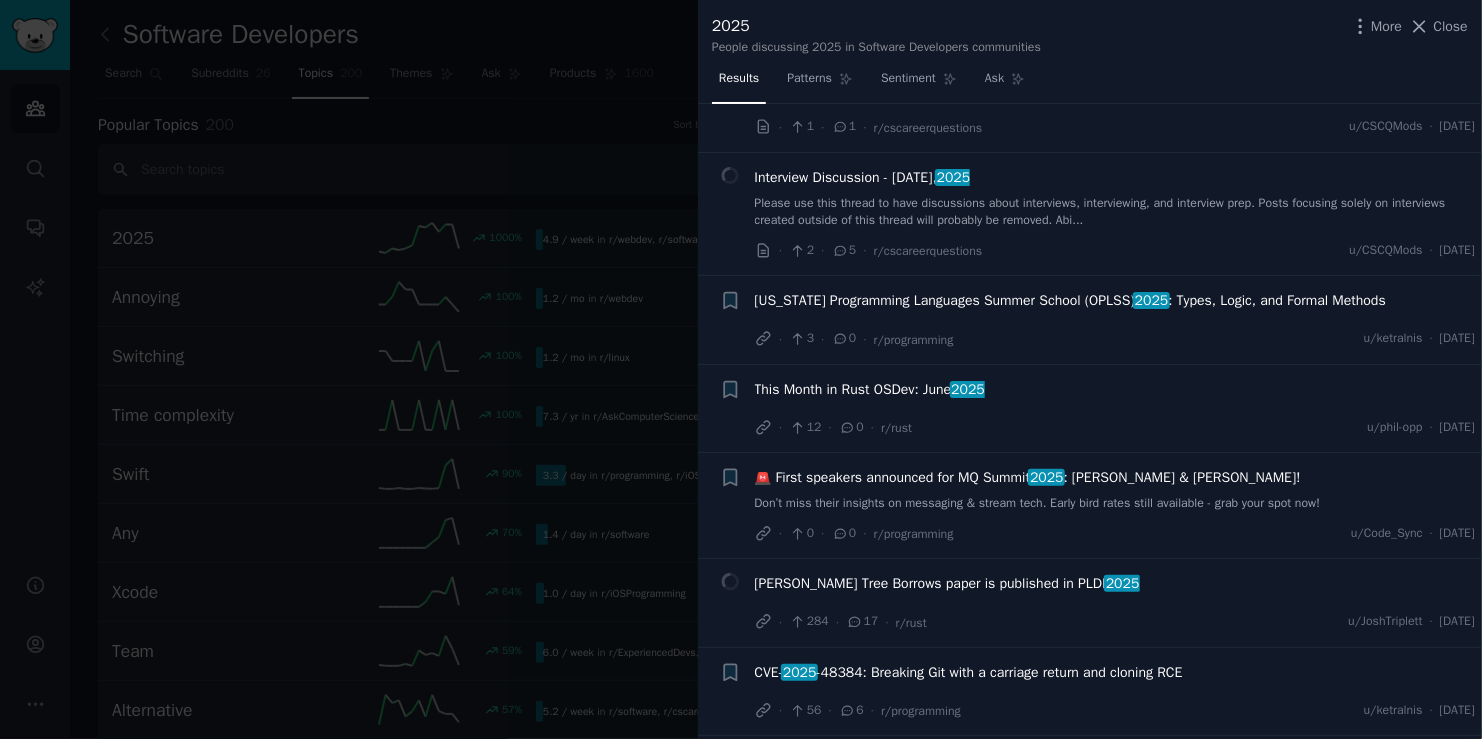 click on "· 3 · 0 · r/programming u/ketralnis · [DATE]" at bounding box center [1115, 339] 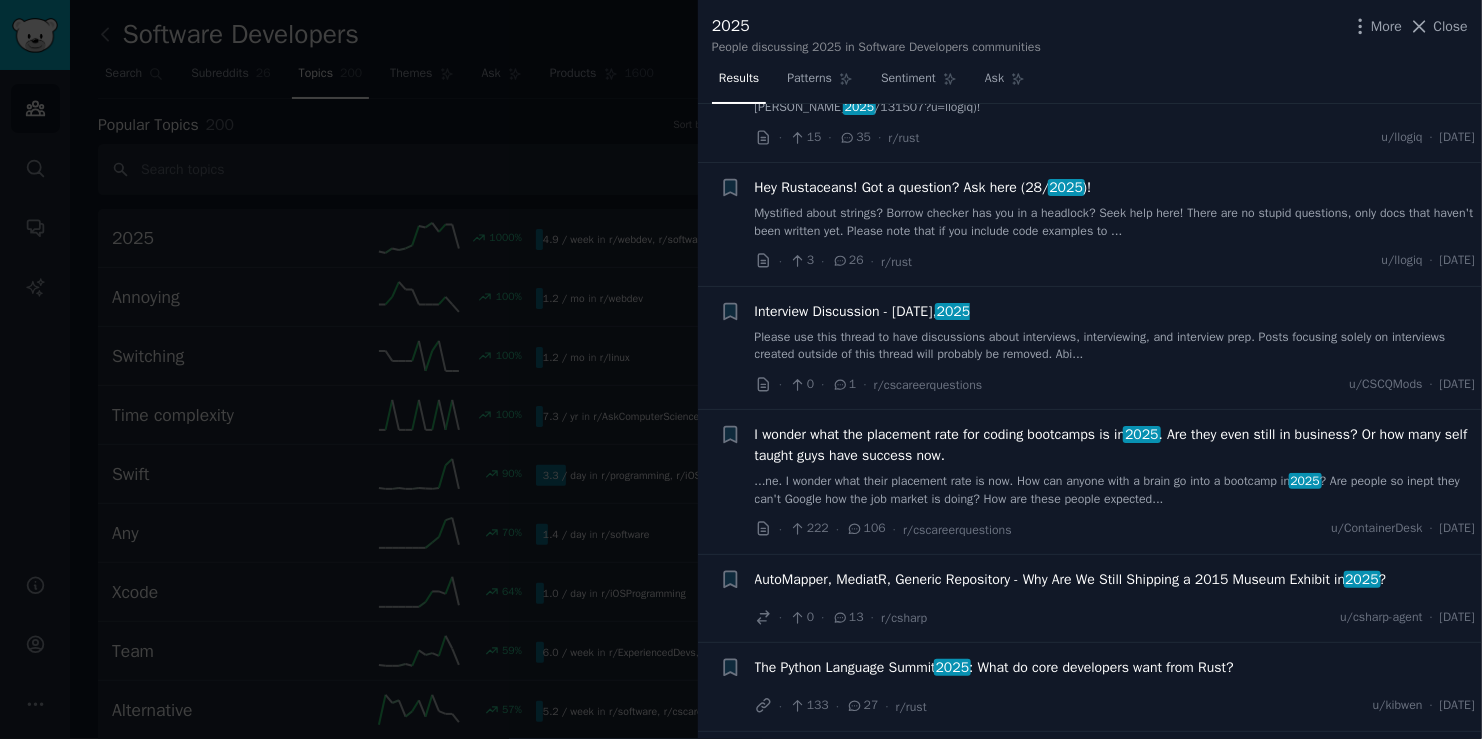 scroll, scrollTop: 3733, scrollLeft: 0, axis: vertical 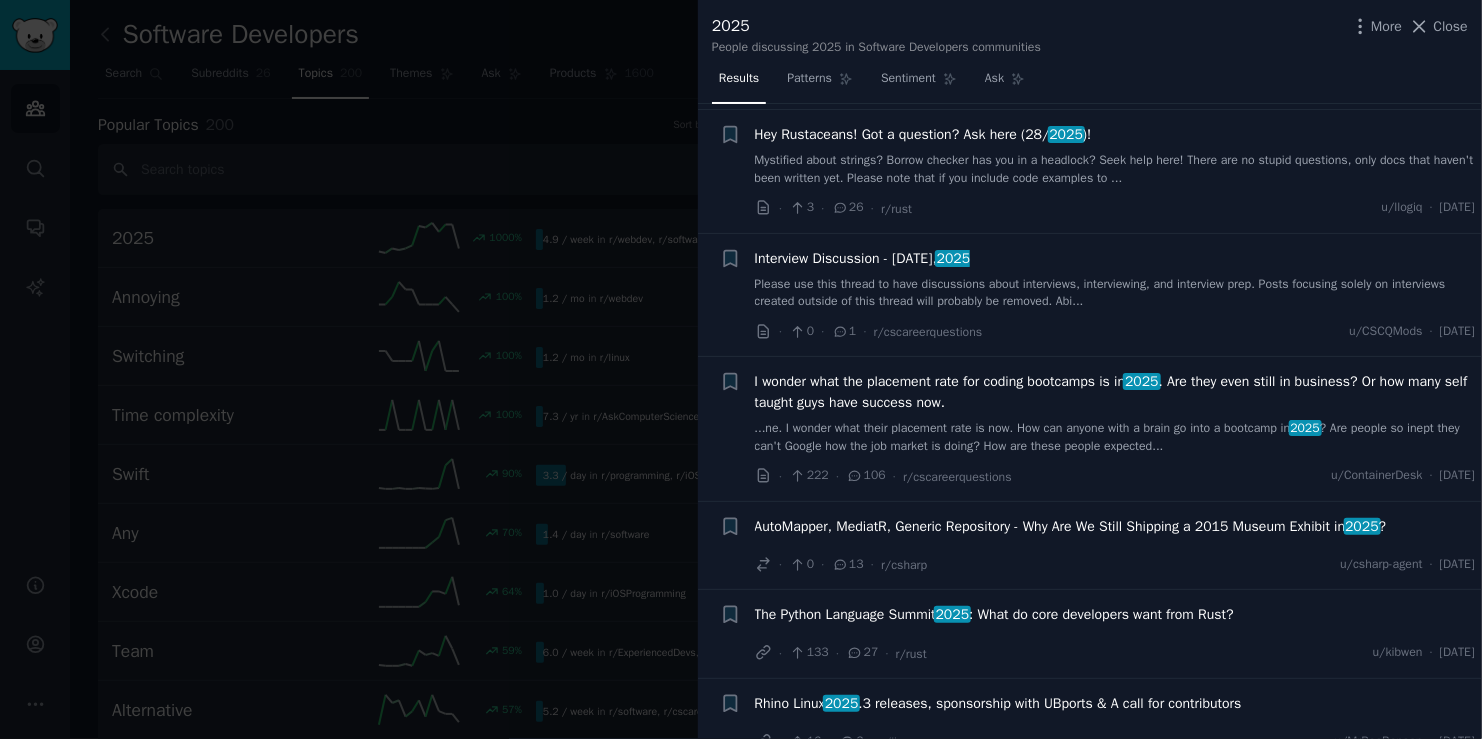 click at bounding box center [741, 369] 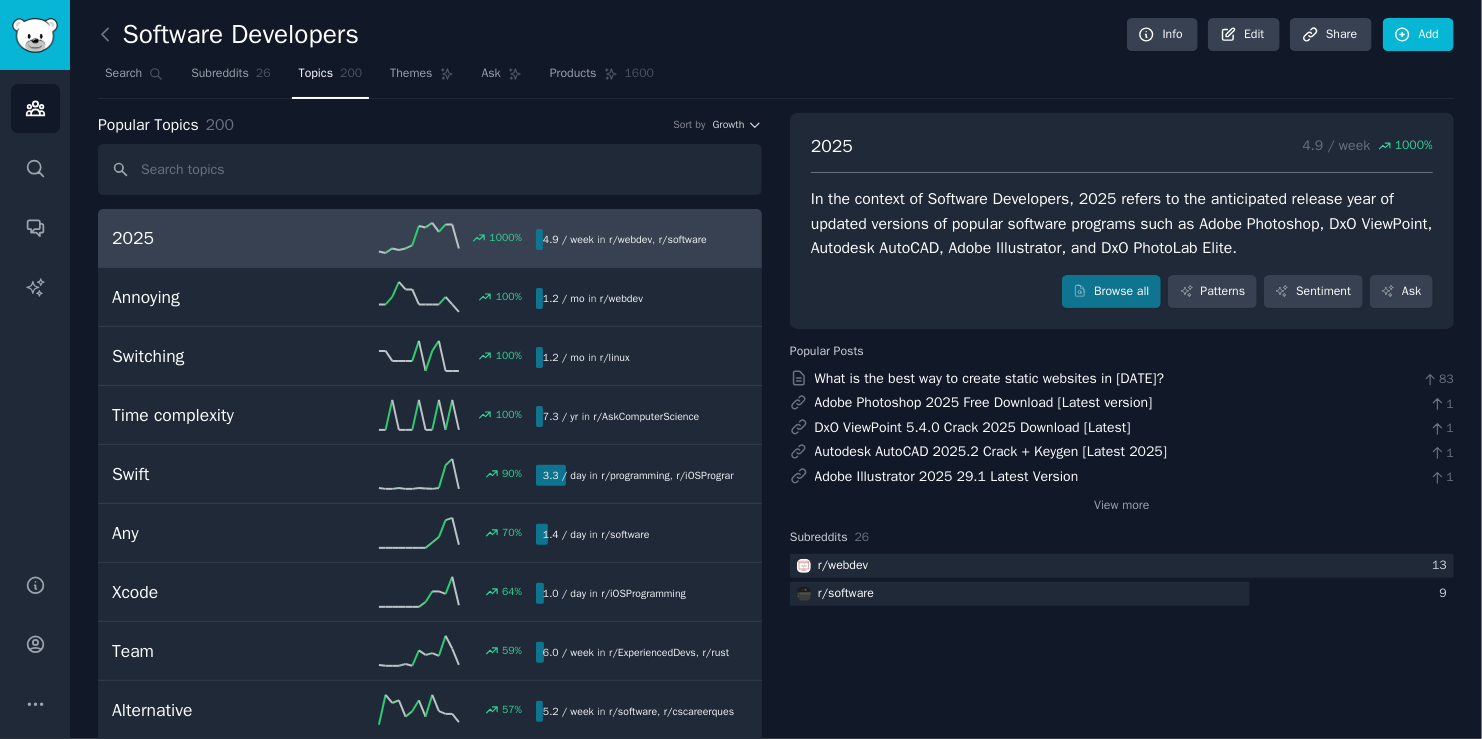 click on "Software Developers" at bounding box center (228, 35) 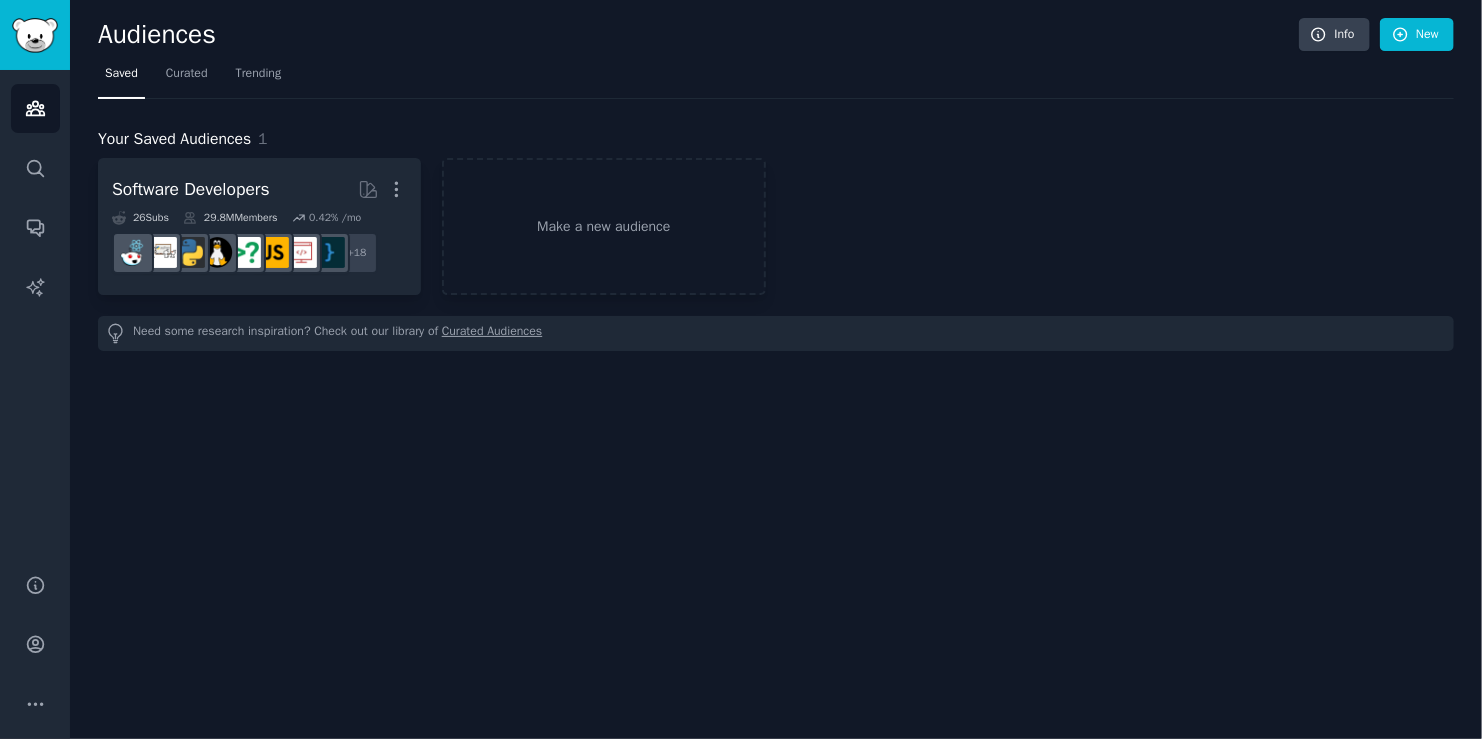 click on "Audiences" at bounding box center (698, 35) 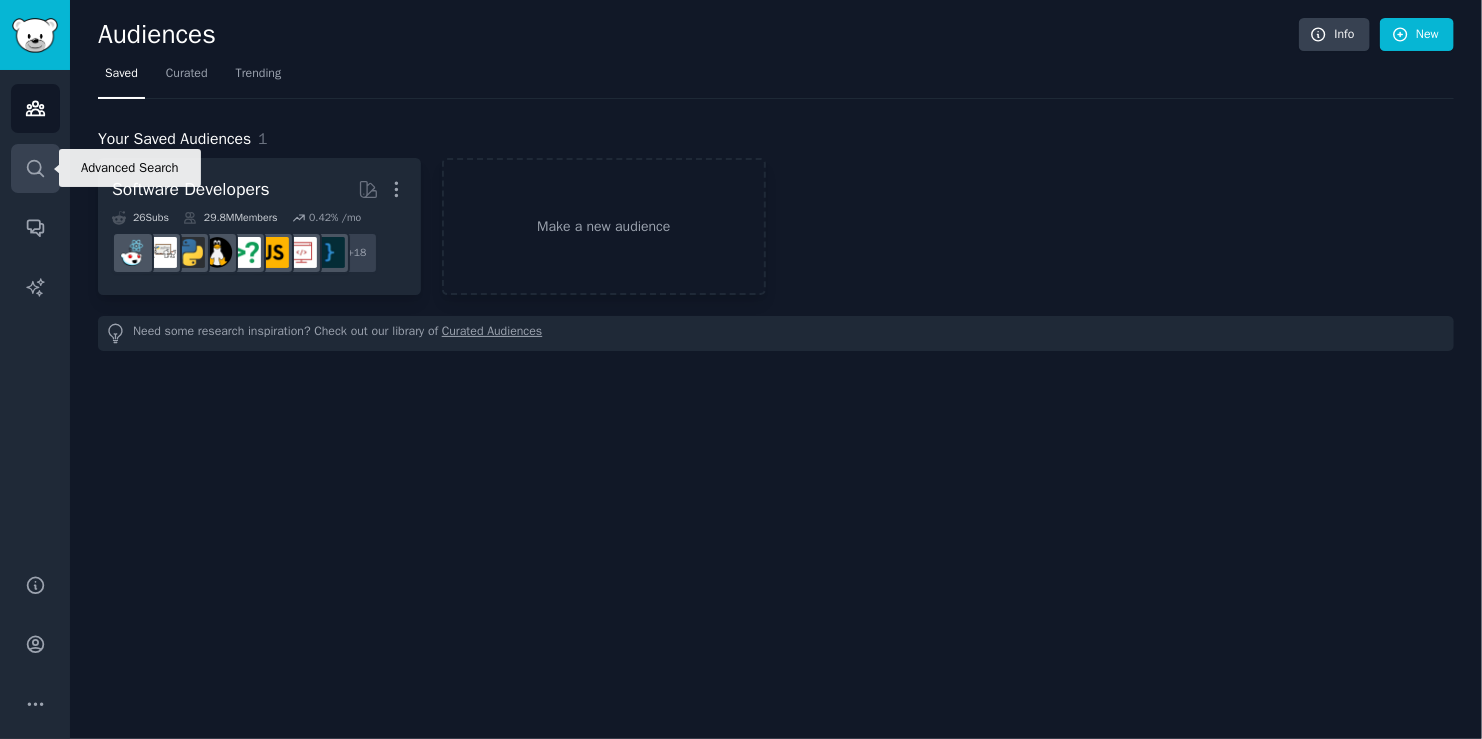 click on "Search" at bounding box center (35, 168) 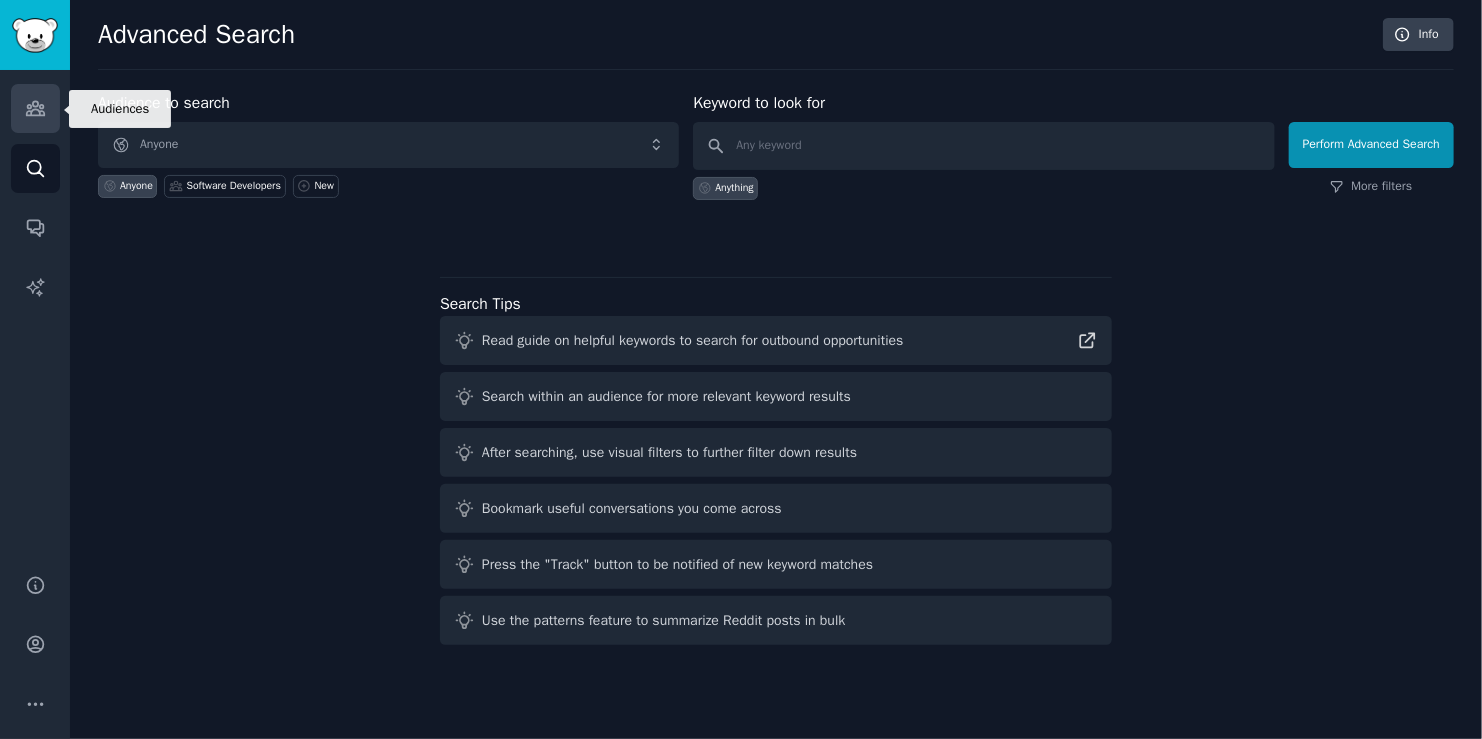 click on "Audiences" at bounding box center (35, 108) 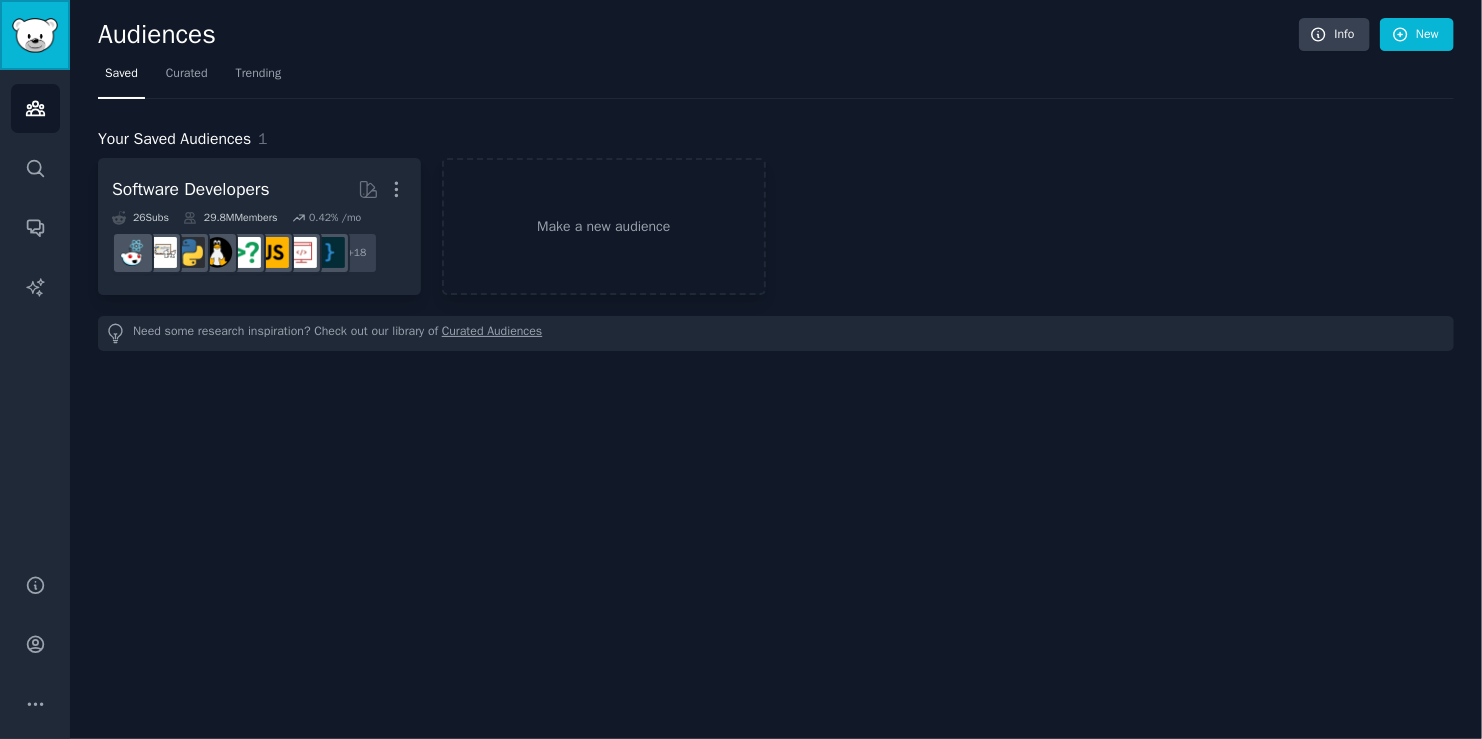 click at bounding box center (35, 35) 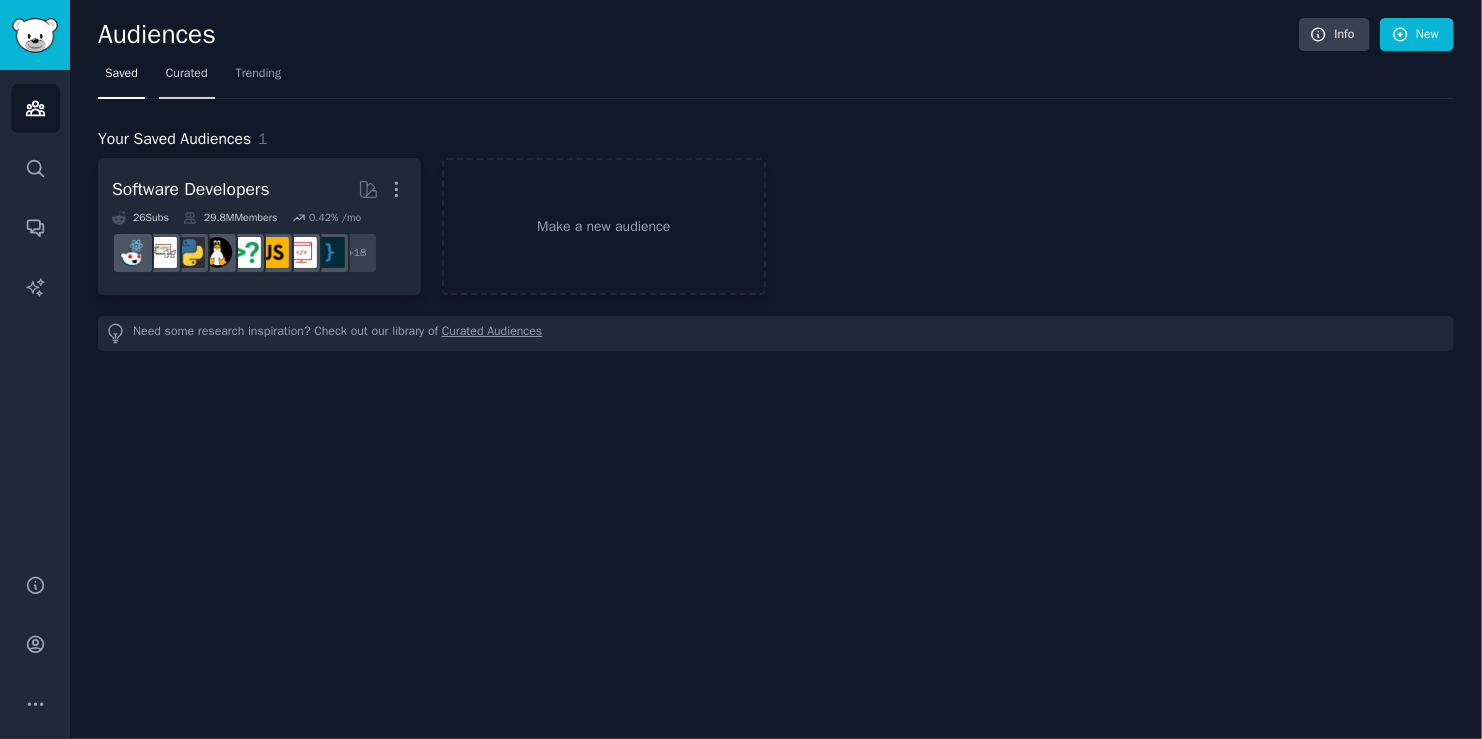 click on "Curated" at bounding box center (187, 74) 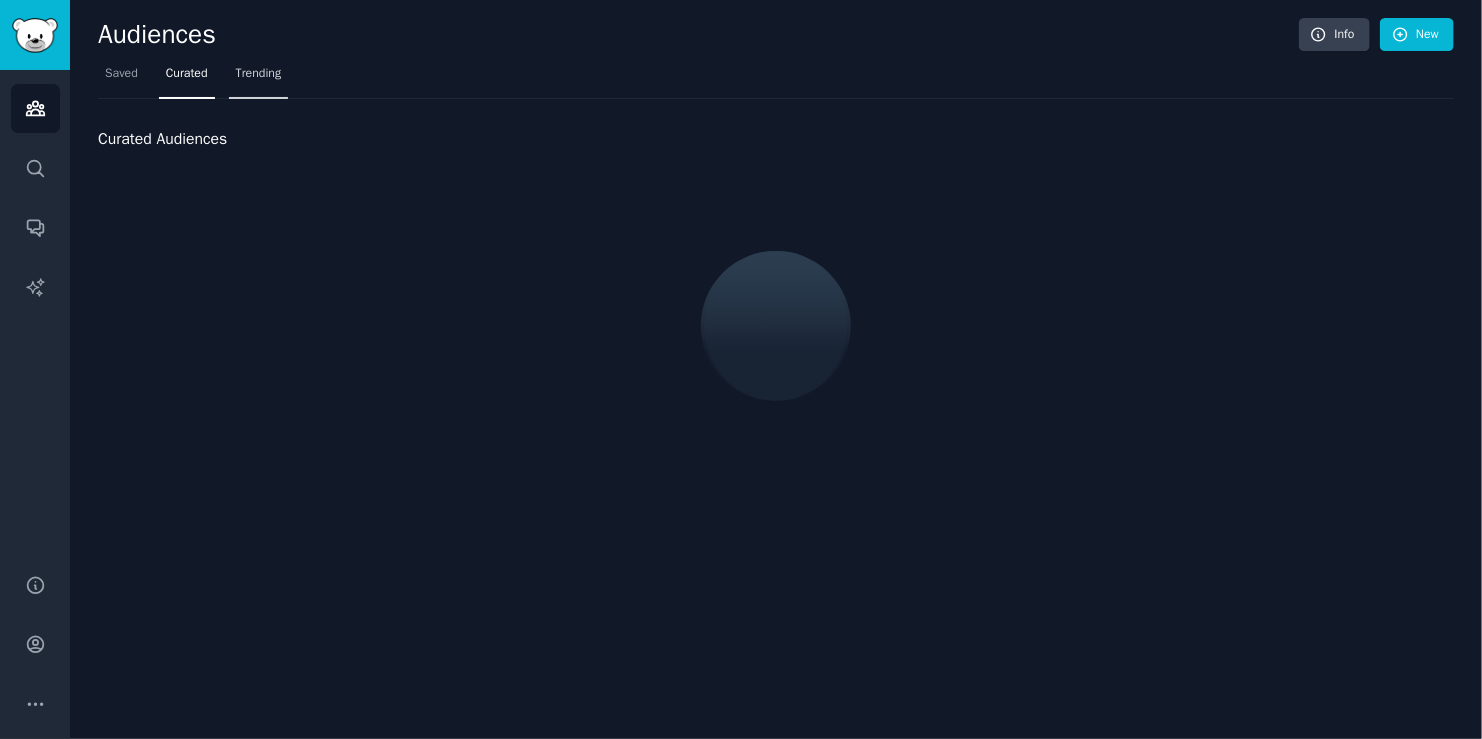 click on "Trending" at bounding box center (259, 74) 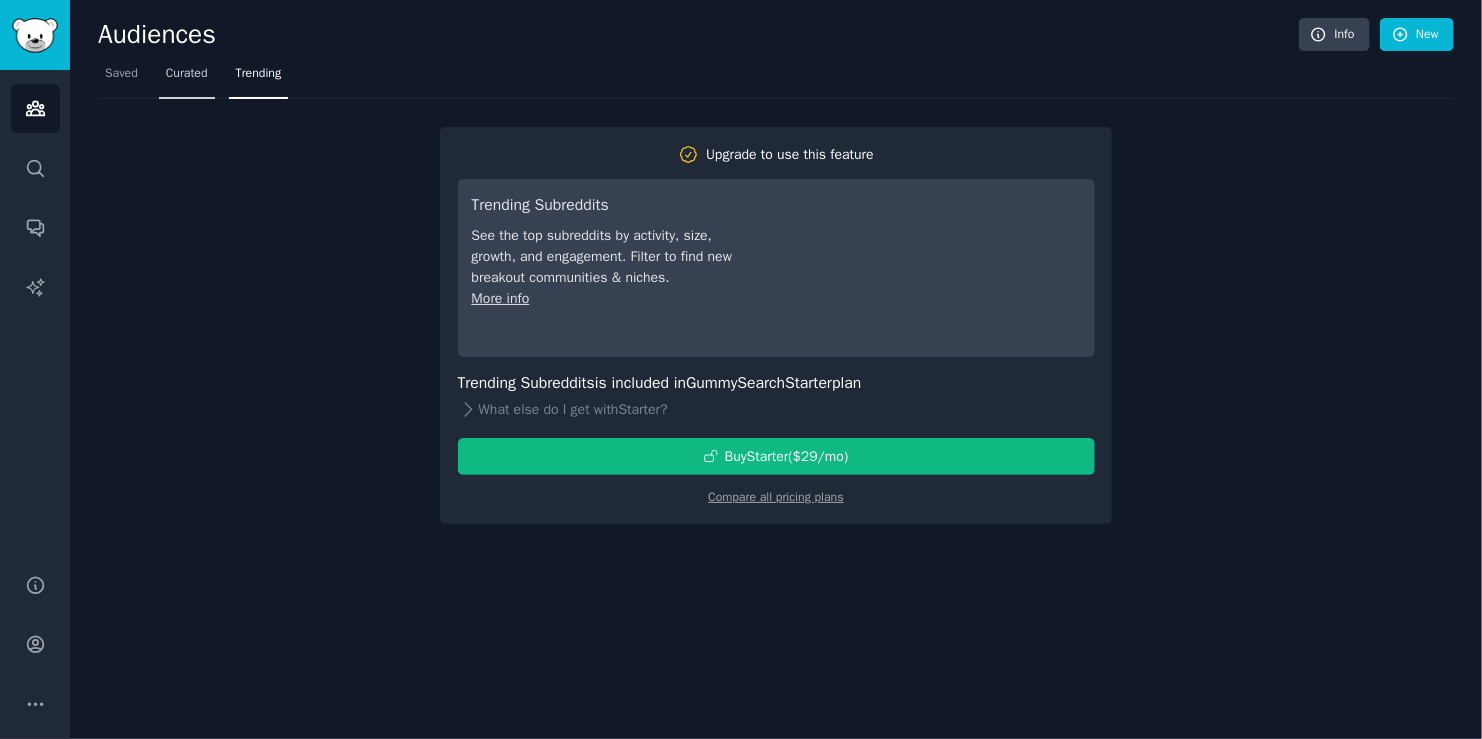click on "Curated" at bounding box center (187, 74) 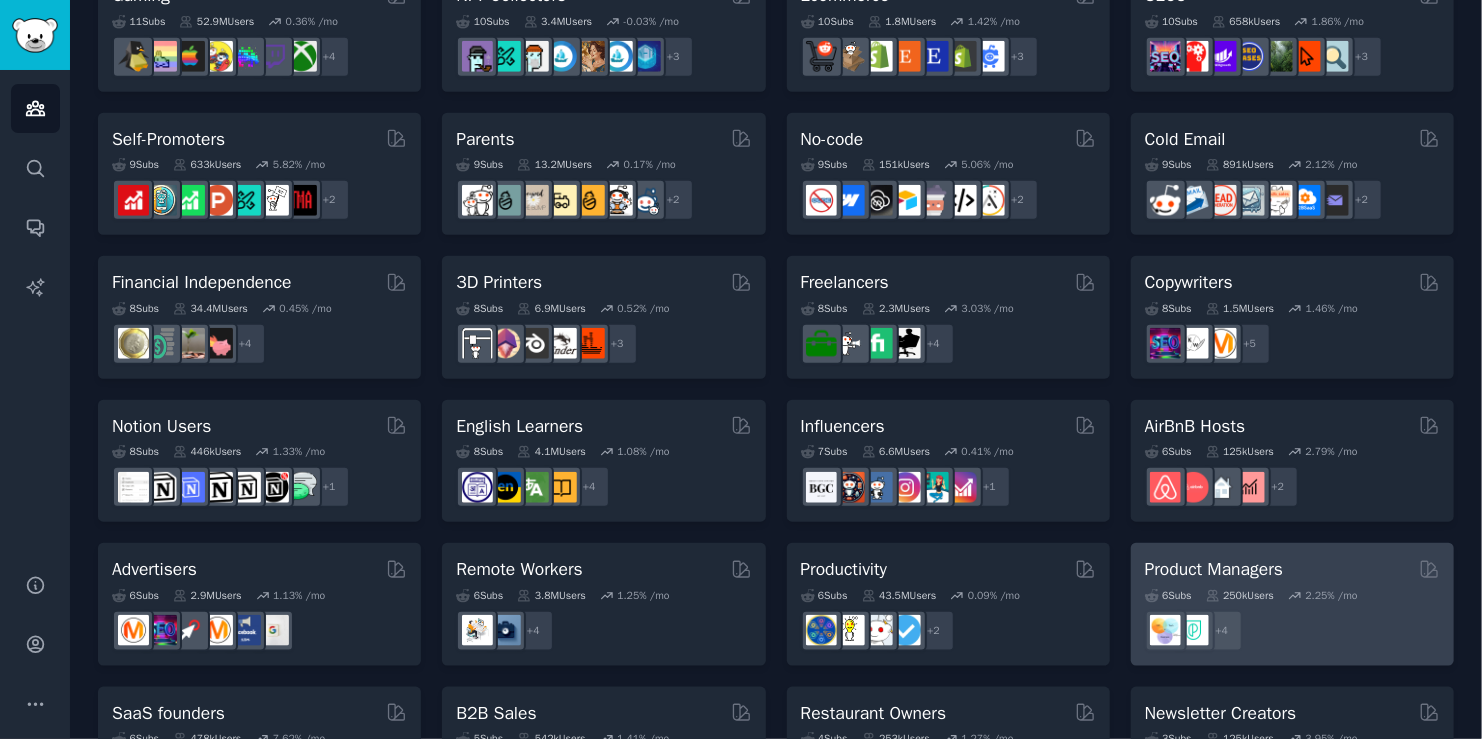 scroll, scrollTop: 760, scrollLeft: 0, axis: vertical 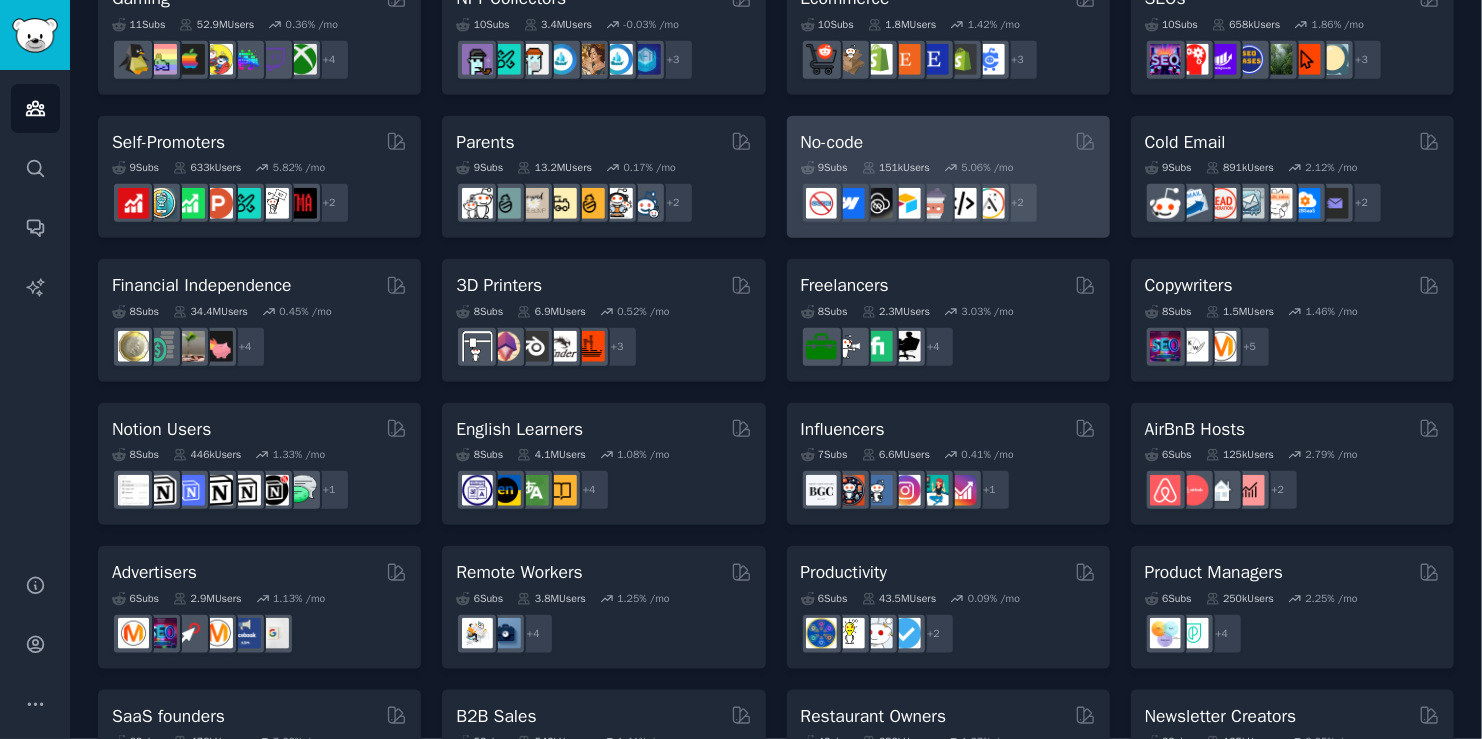 click on "No-code" at bounding box center (948, 142) 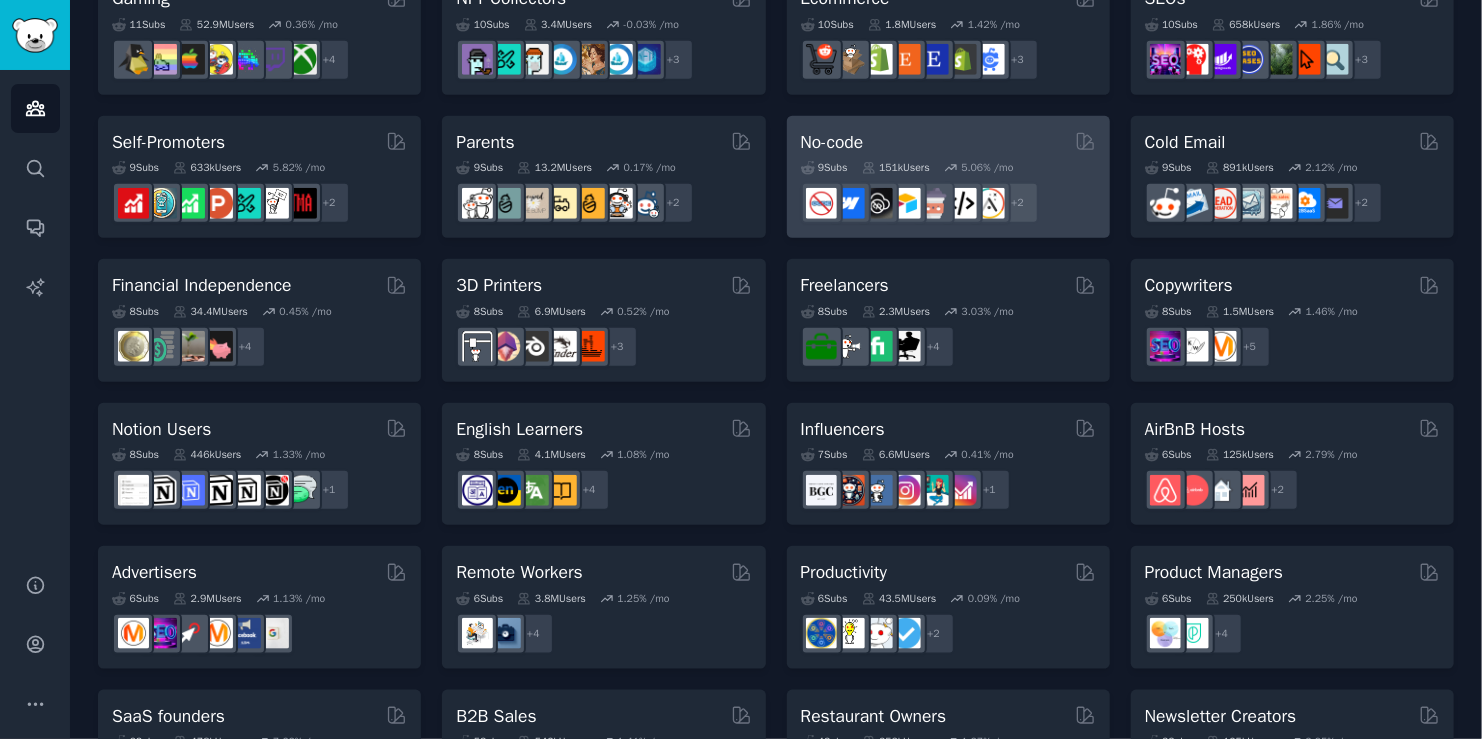 click on "Pet Lovers 31  Sub s 24.0M  Users 0.84 % /mo + 24 Software Developers 26  Sub s 29.8M  Users 0.42 % /mo + 19 AI Enthusiasts 25  Sub s 19.8M  Users 2.88 % /mo + 18 DevOps 21  Sub s 1.6M  Users 1.68 % /mo + 14 Crypto 19  Sub s 19.0M  Users 0.23 % /mo + 12 Marketers 18  Sub s 6.5M  Users 1.20 % /mo + 11 Startup Founders 16  Sub s 13.5M  Users 1.31 % /mo + 9 Generative AI 16  Sub s 20.0M  Users 1.65 % /mo + 9 AI Developers 15  Sub s 3.9M  Users 2.50 % /mo + 8 Stock Investors 15  Sub s 28.3M  Users 0.50 % /mo + 8 Video Editors 15  Sub s 2.3M  Users 1.52 % /mo + 8 Designers 13  Sub s 9.7M  Users 0.26 % /mo + 6 Data Scientists 13  Sub s 7.6M  Users 0.58 % /mo + 6 Fitness Enthusiasts 12  Sub s 31.1M  Users 0.24 % /mo + 5 Gardeners 11  Sub s 13.5M  Users 1.89 % /mo + 4 Photographers 11  Sub s 10.7M  Users 0.54 % /mo + 4 Gaming 11  Sub s 52.9M  Users 0.36 % /mo + 4 NFT Collectors 10  Sub s 3.4M  Users -0.03 % /mo + 3 Ecommerce 10  Sub s 1.8M  Users 1.42 % /mo + 3 SEOs 10  Sub s 658k  Users 1.86 % /mo + 3 Self-Promoters" at bounding box center (776, 105) 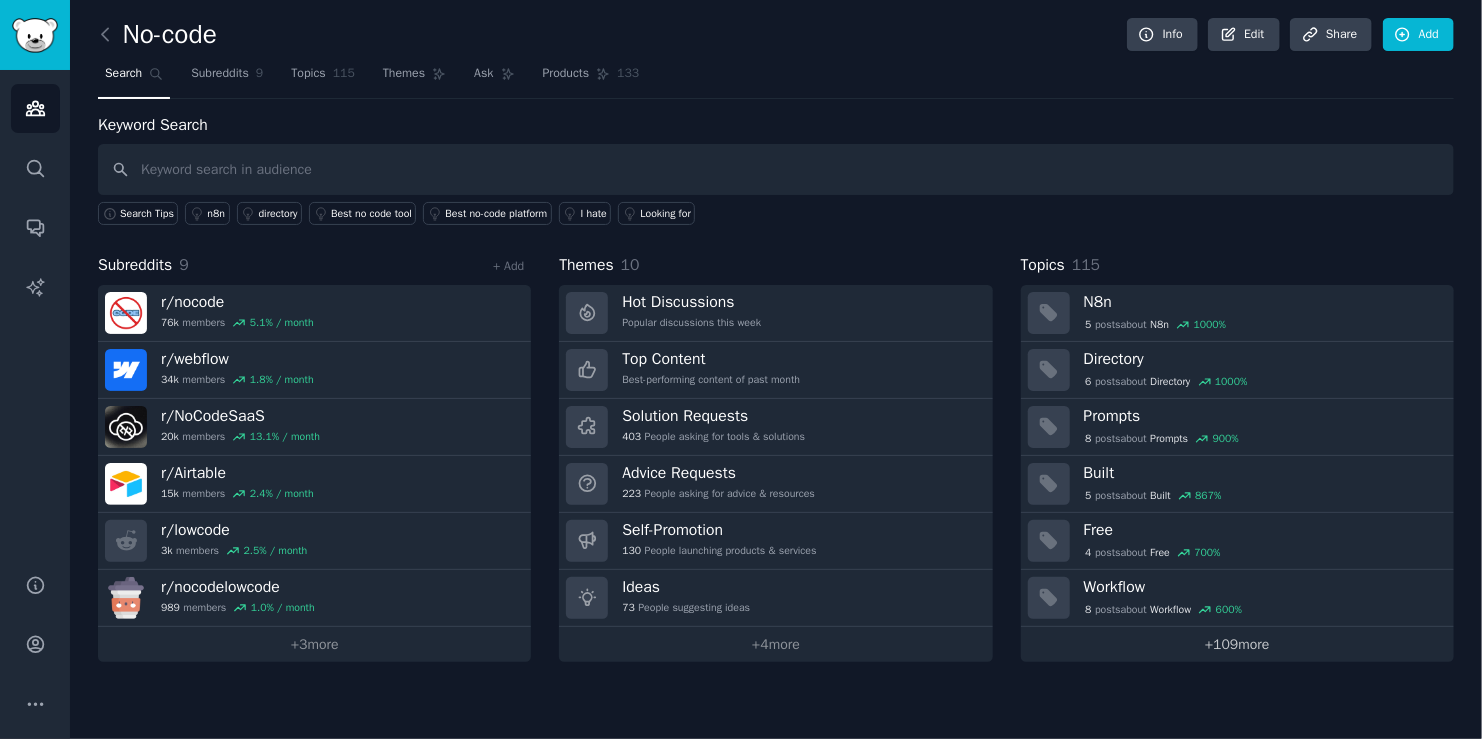 click on "+  109  more" at bounding box center [1237, 644] 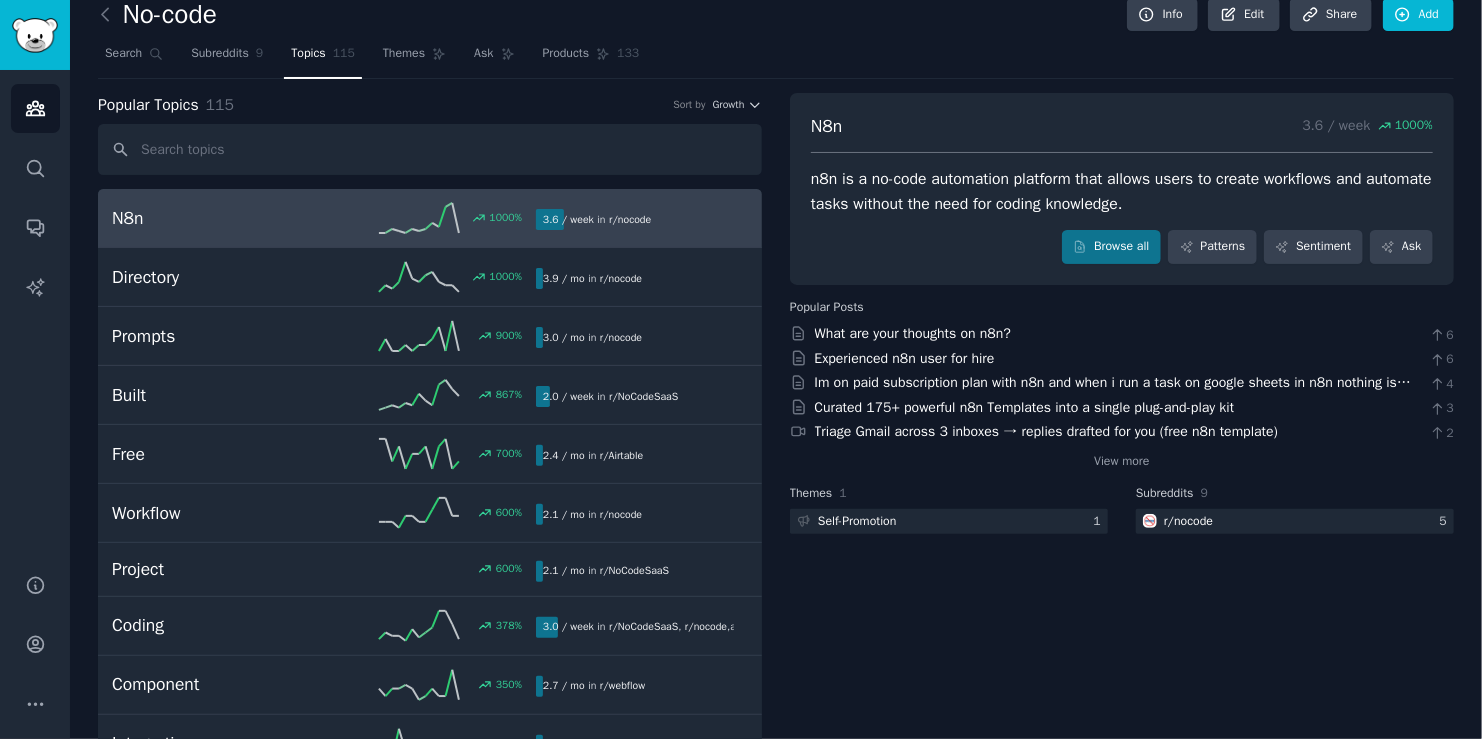 scroll, scrollTop: 0, scrollLeft: 0, axis: both 